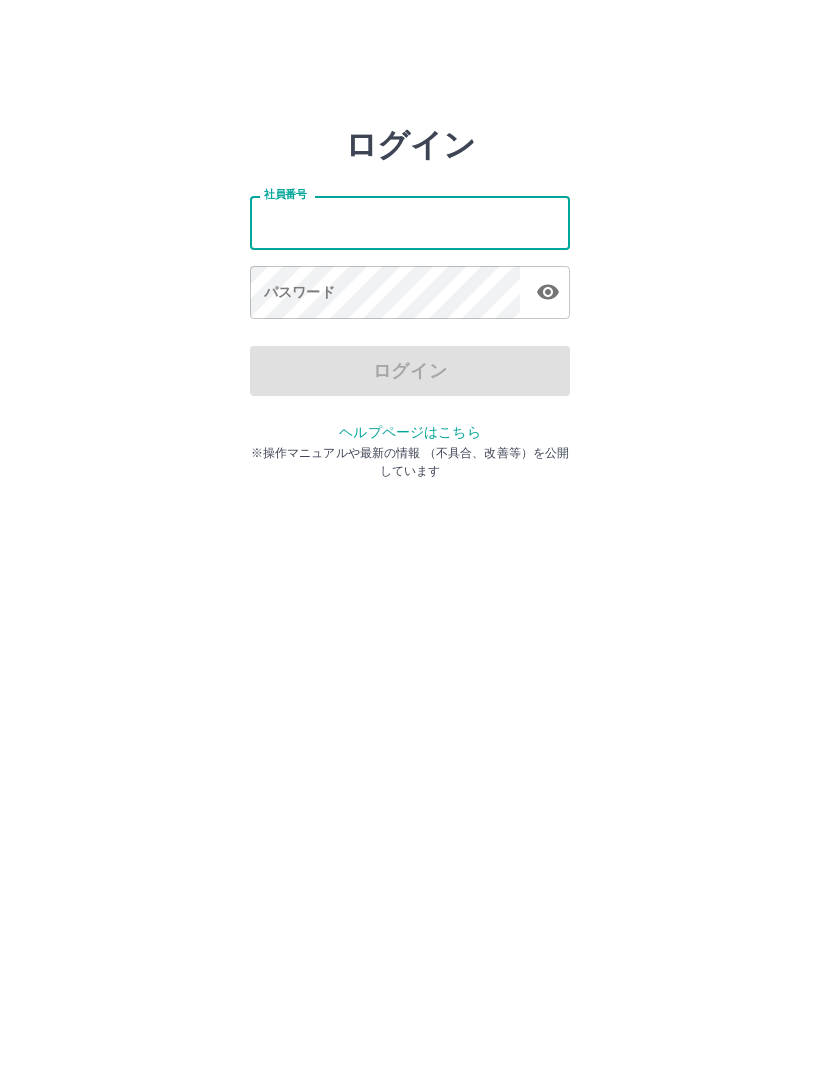 scroll, scrollTop: 0, scrollLeft: 0, axis: both 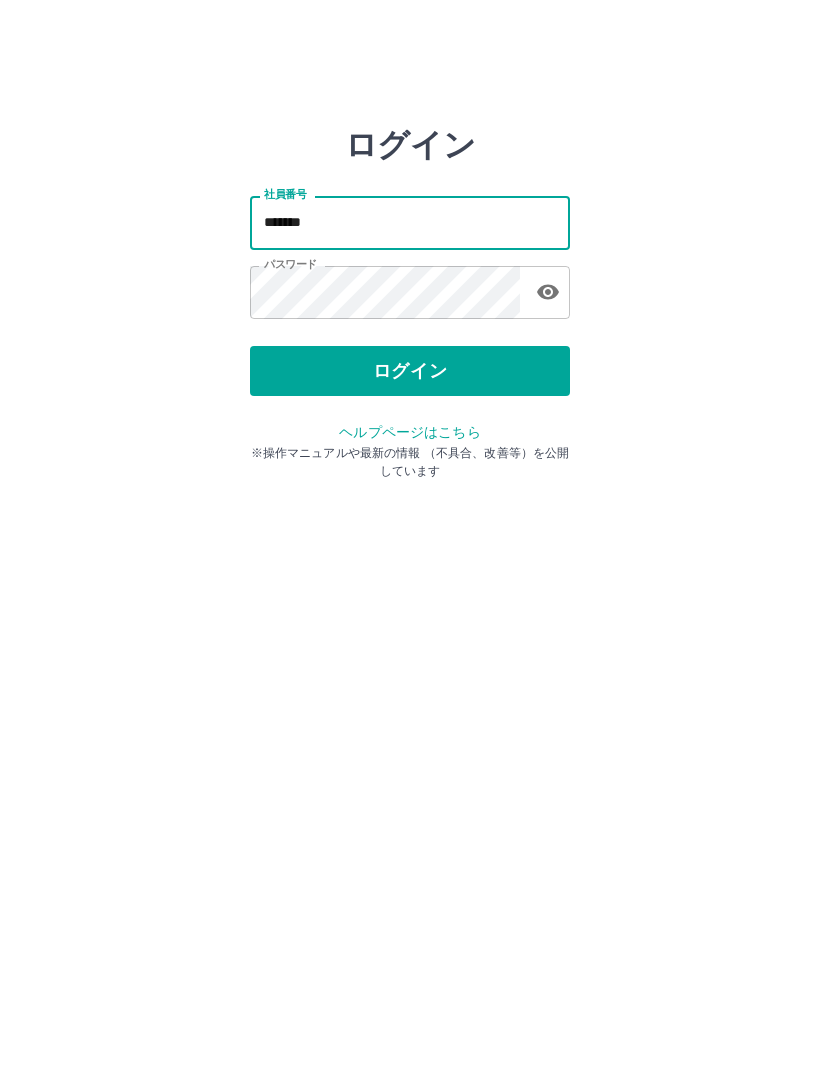 click on "ログイン" at bounding box center [410, 371] 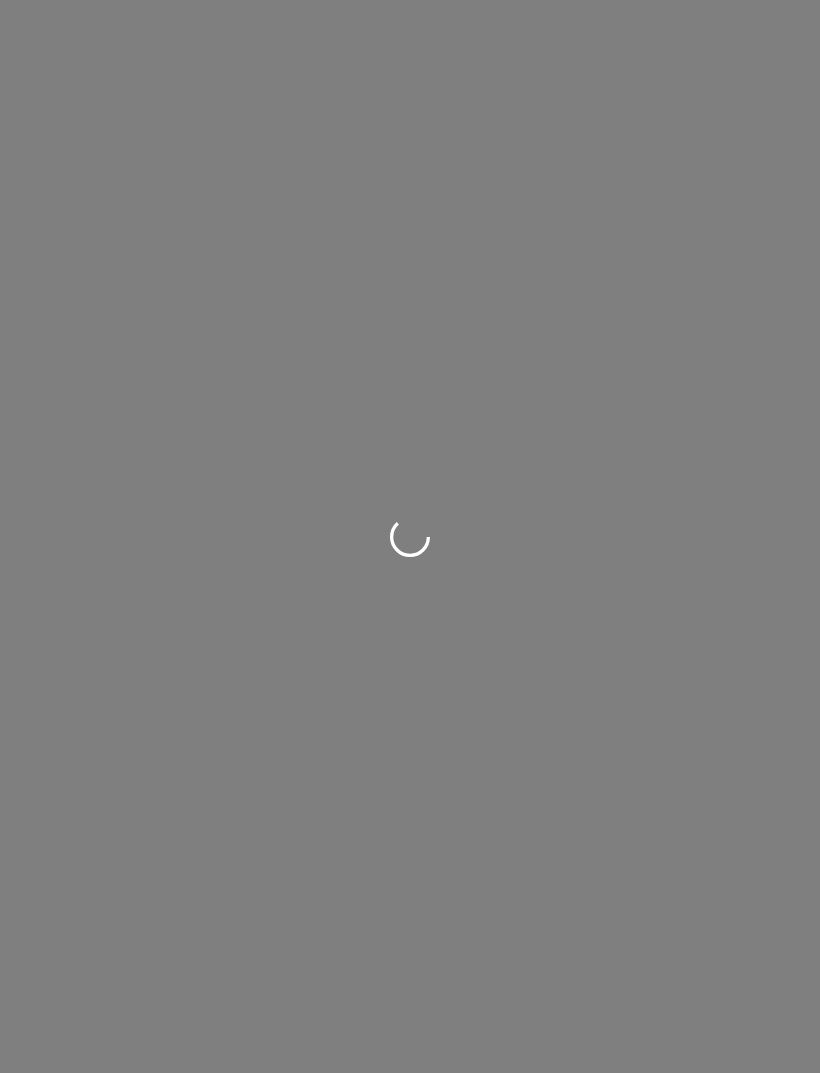 scroll, scrollTop: 0, scrollLeft: 0, axis: both 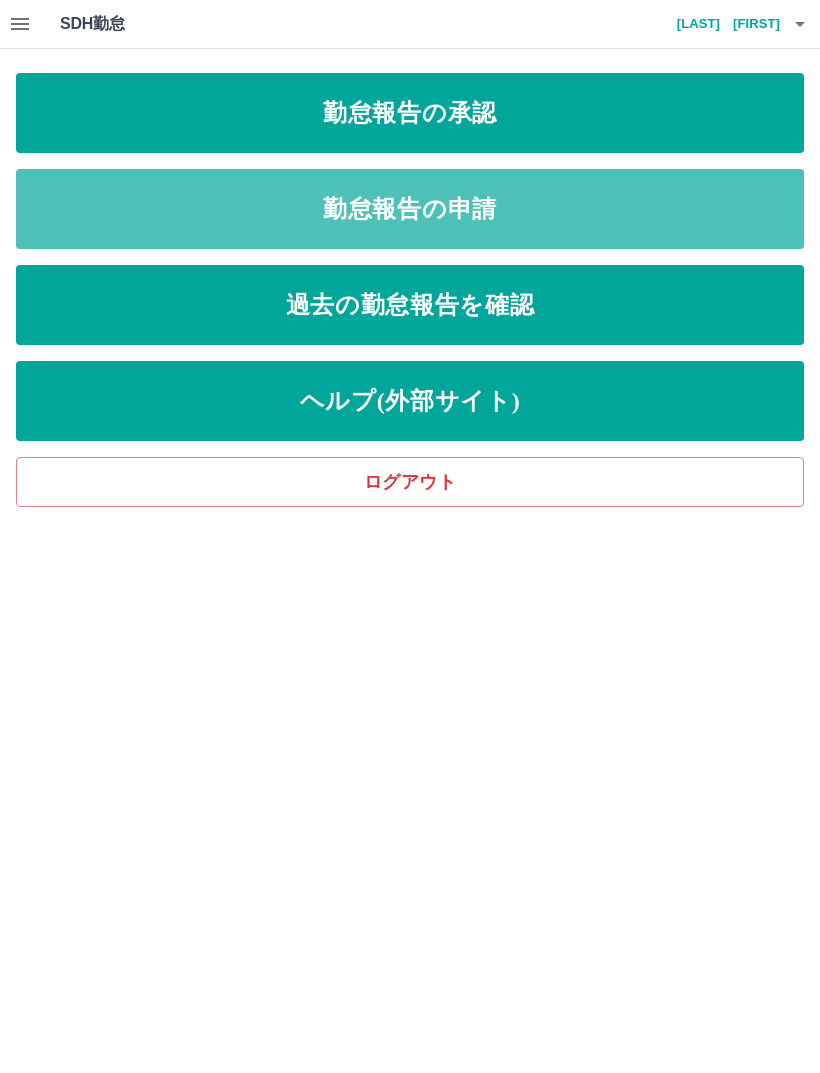 click on "勤怠報告の申請" at bounding box center (410, 209) 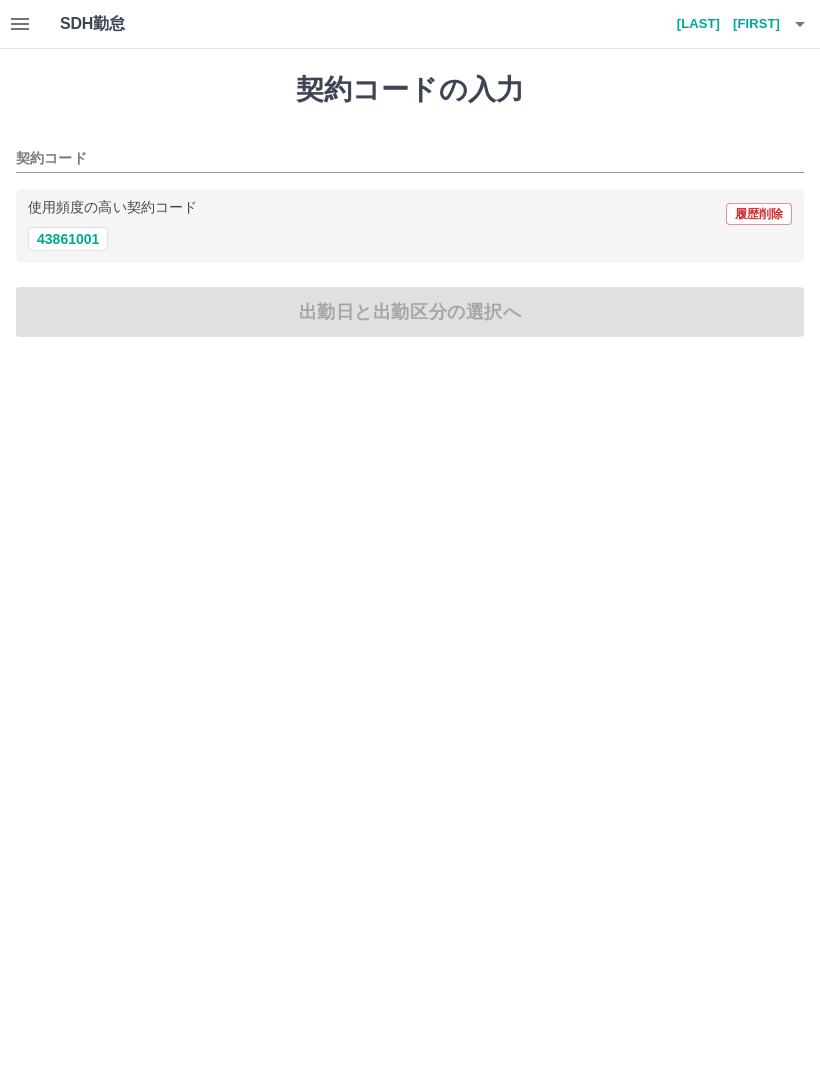 click on "43861001" at bounding box center [68, 239] 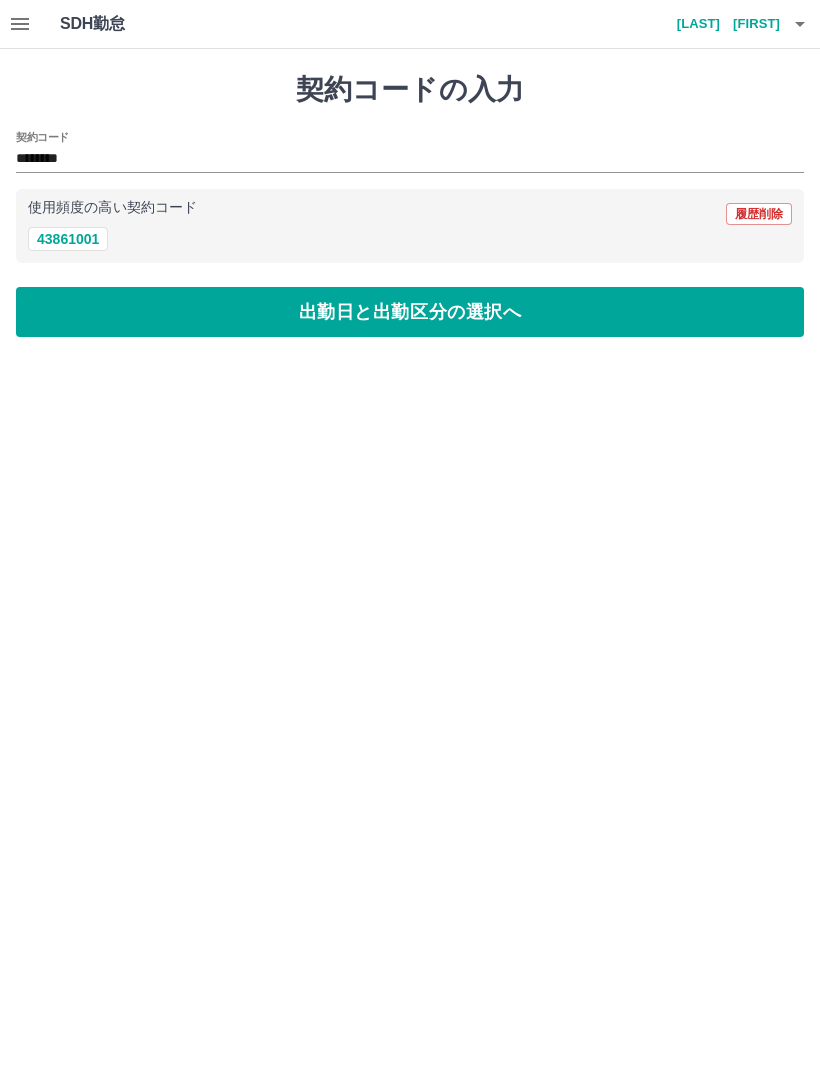 click on "出勤日と出勤区分の選択へ" at bounding box center (410, 312) 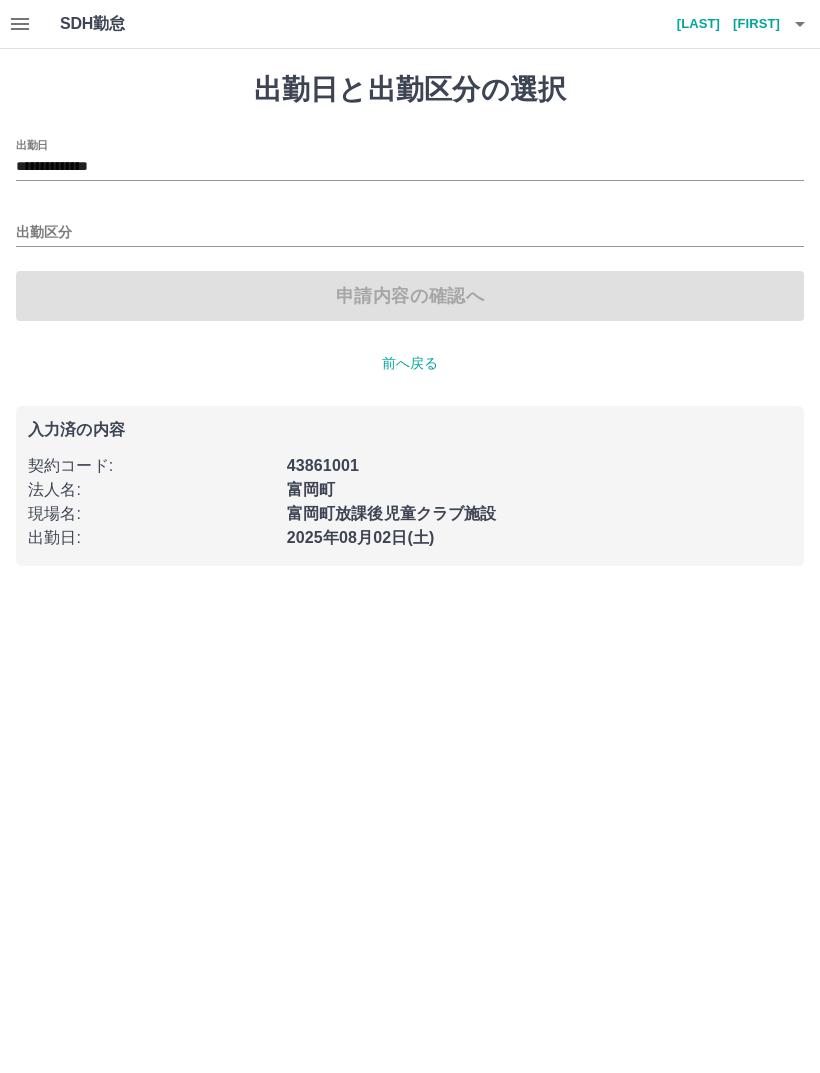 click on "出勤区分" at bounding box center [410, 233] 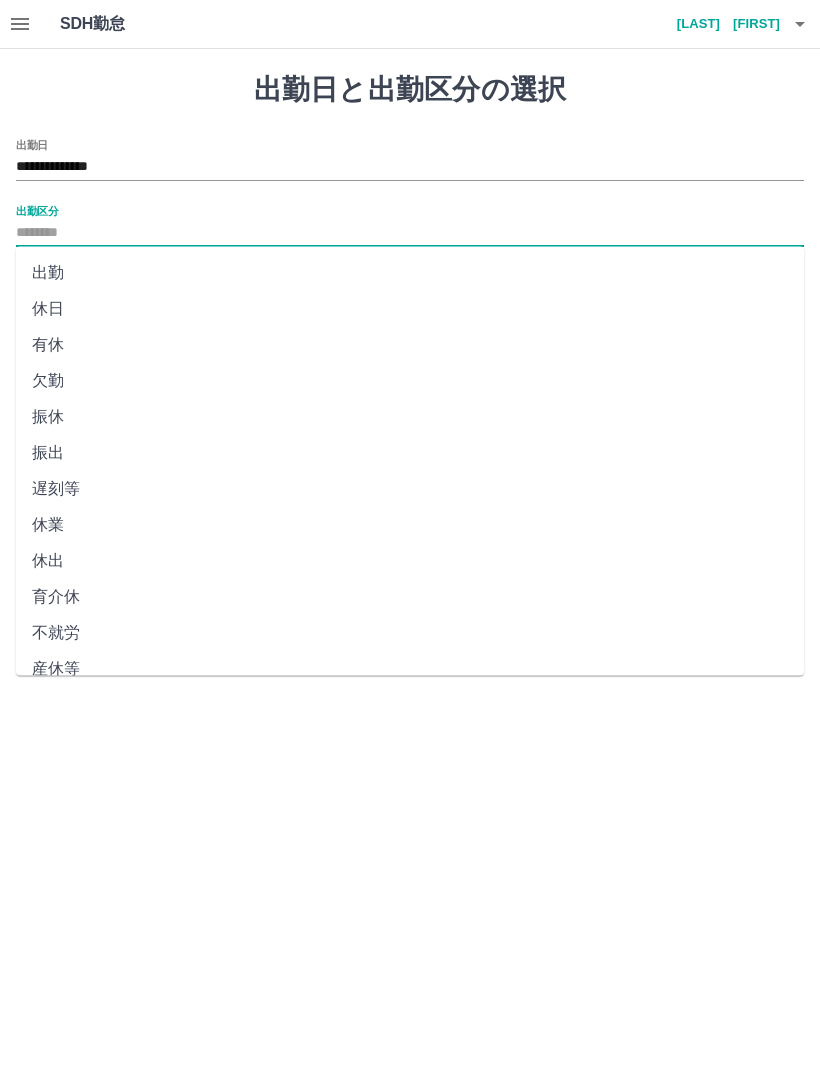 click on "出勤" at bounding box center [410, 273] 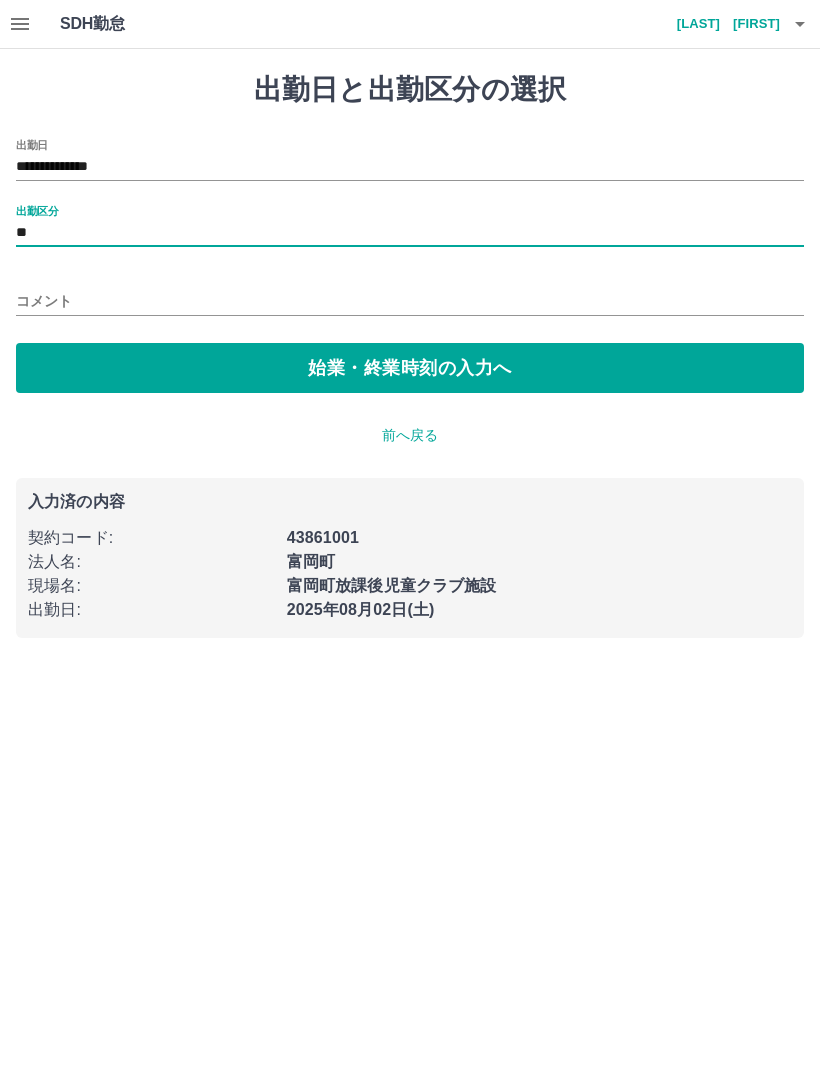 click on "始業・終業時刻の入力へ" at bounding box center (410, 368) 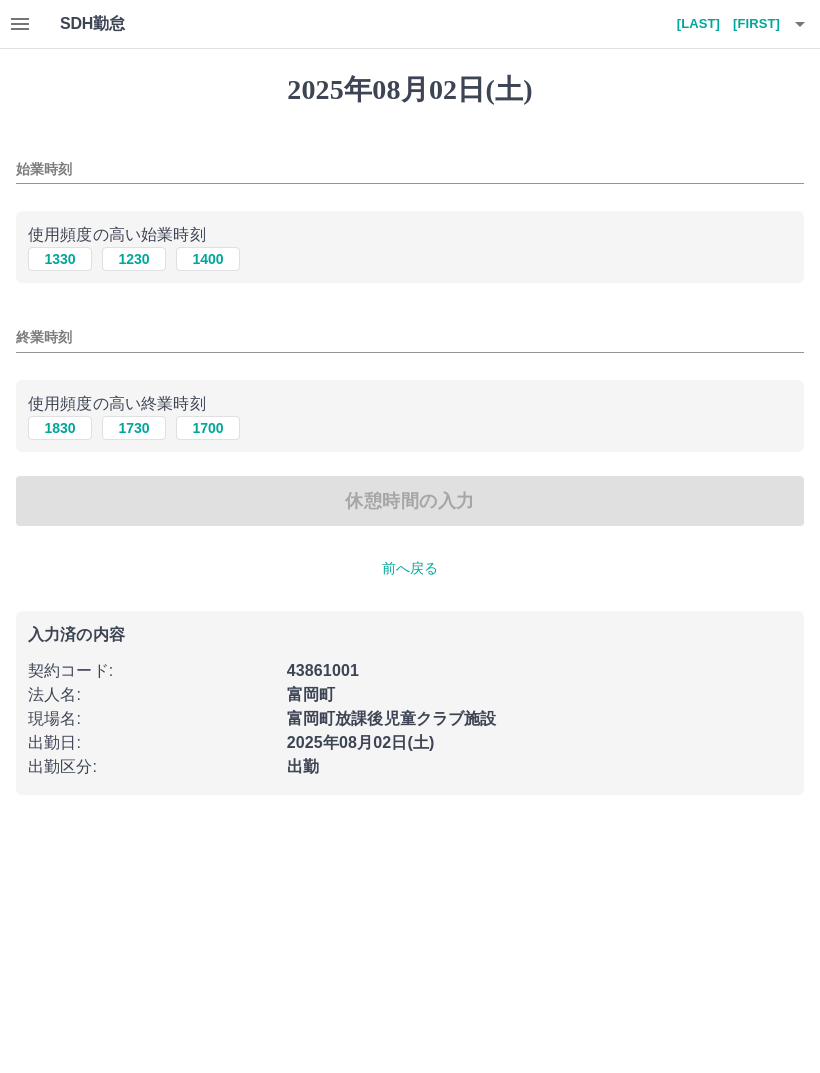 click on "始業時刻" at bounding box center [410, 169] 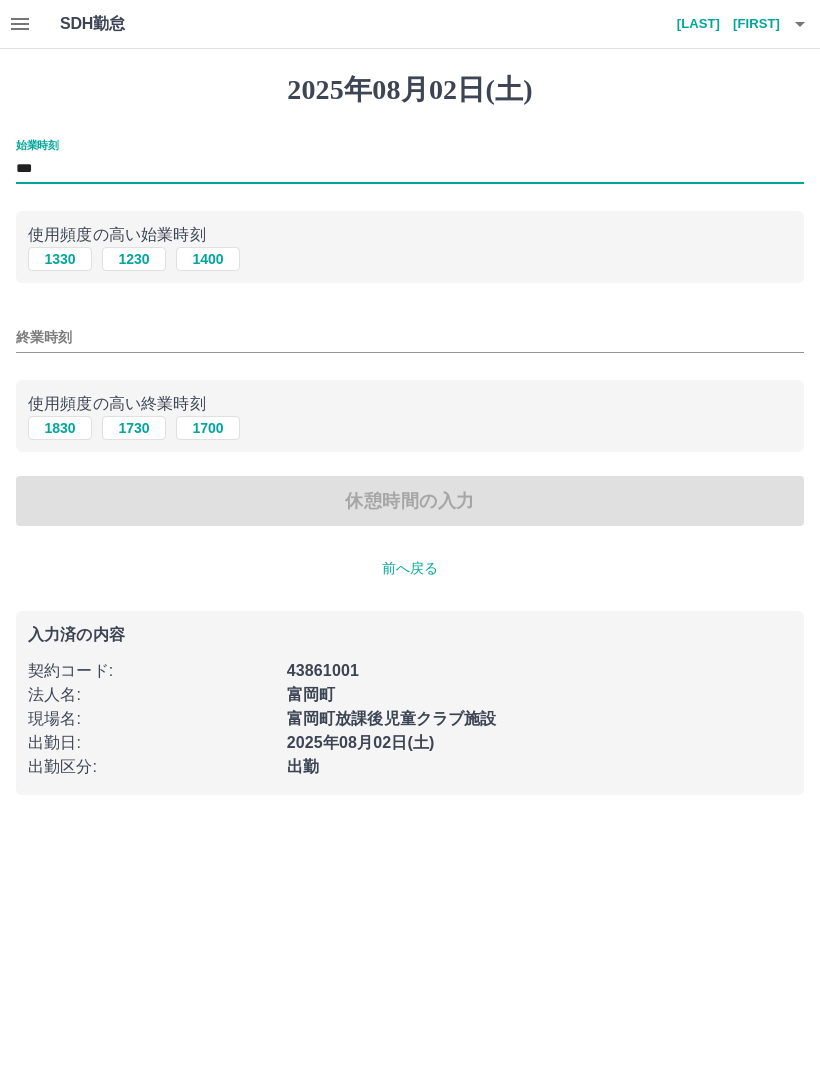 type on "***" 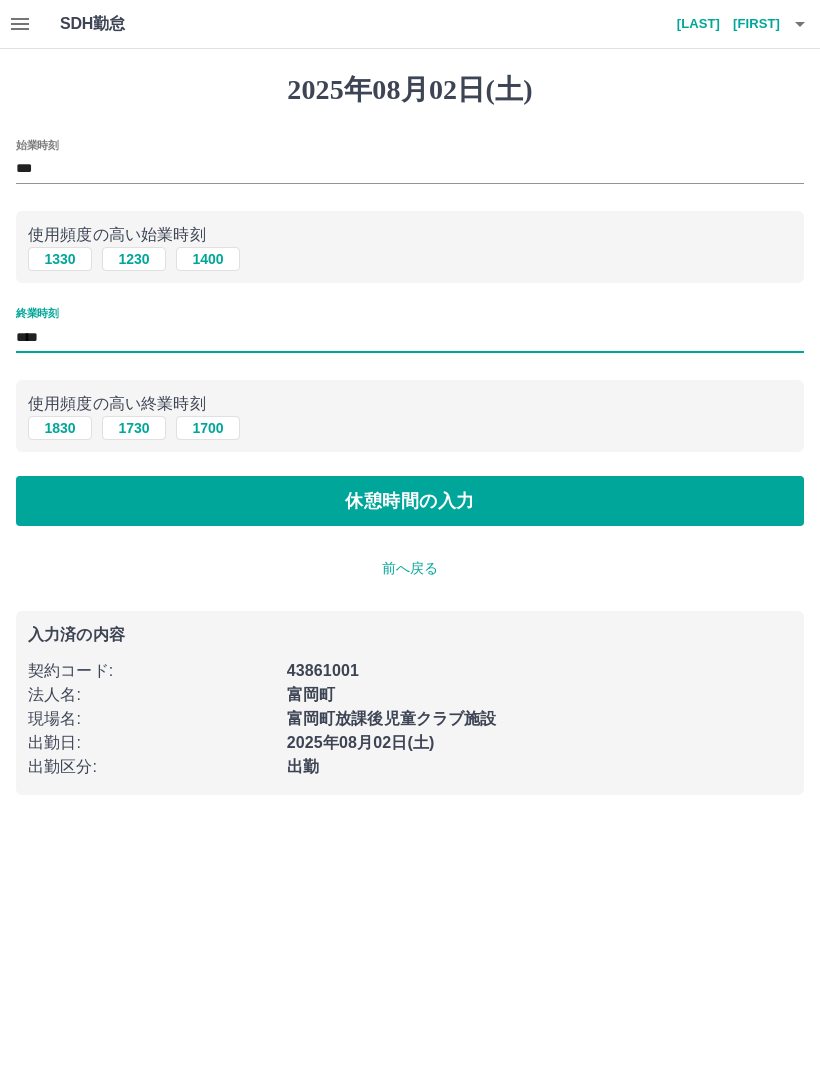 type on "****" 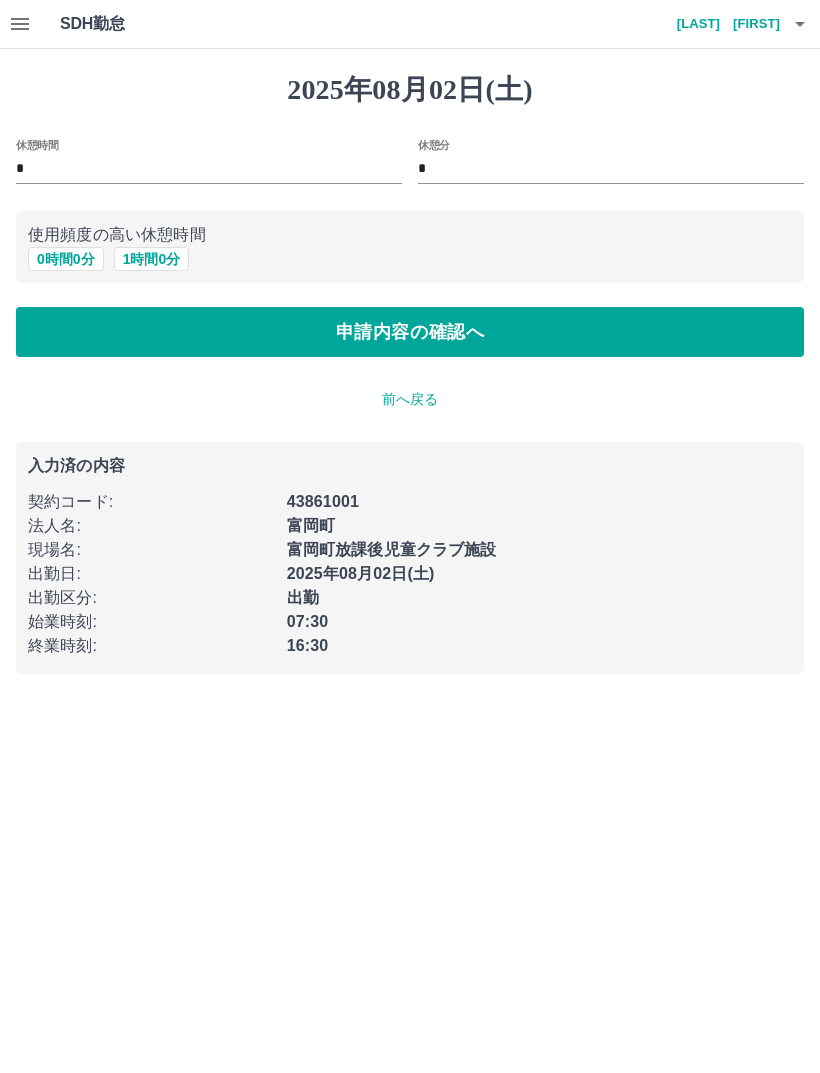 click on "1 時間 0 分" at bounding box center [152, 259] 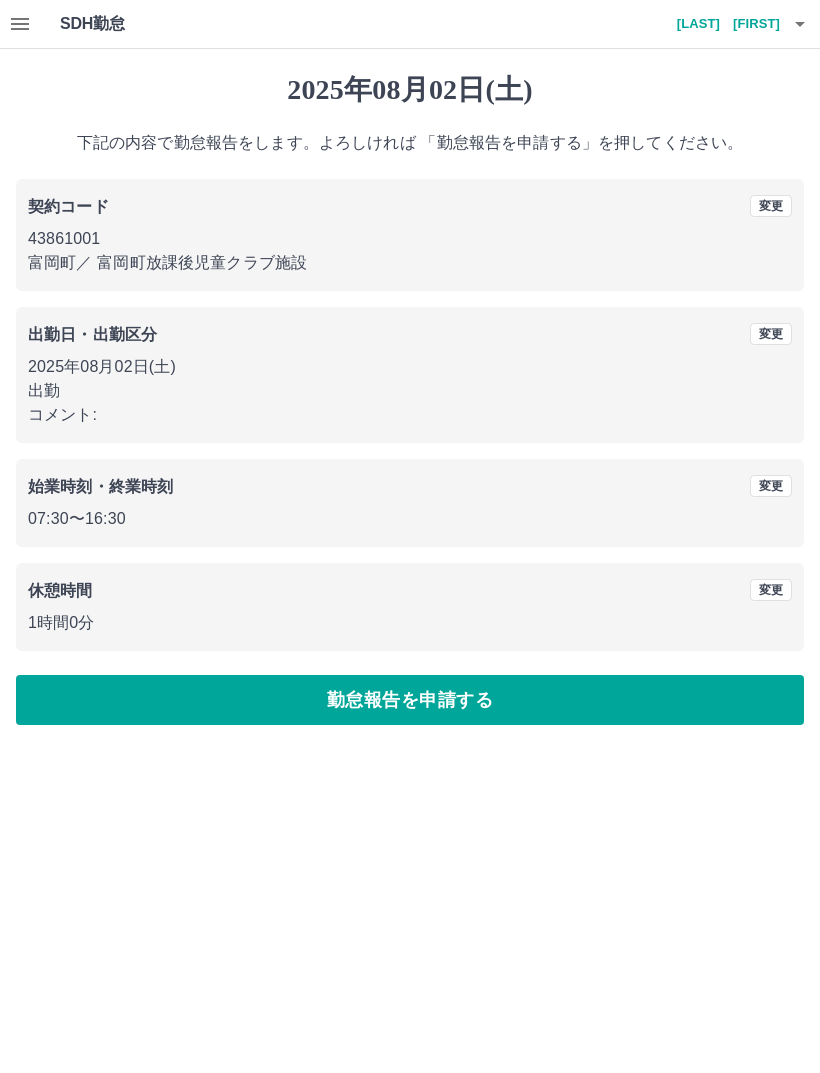 click on "勤怠報告を申請する" at bounding box center [410, 700] 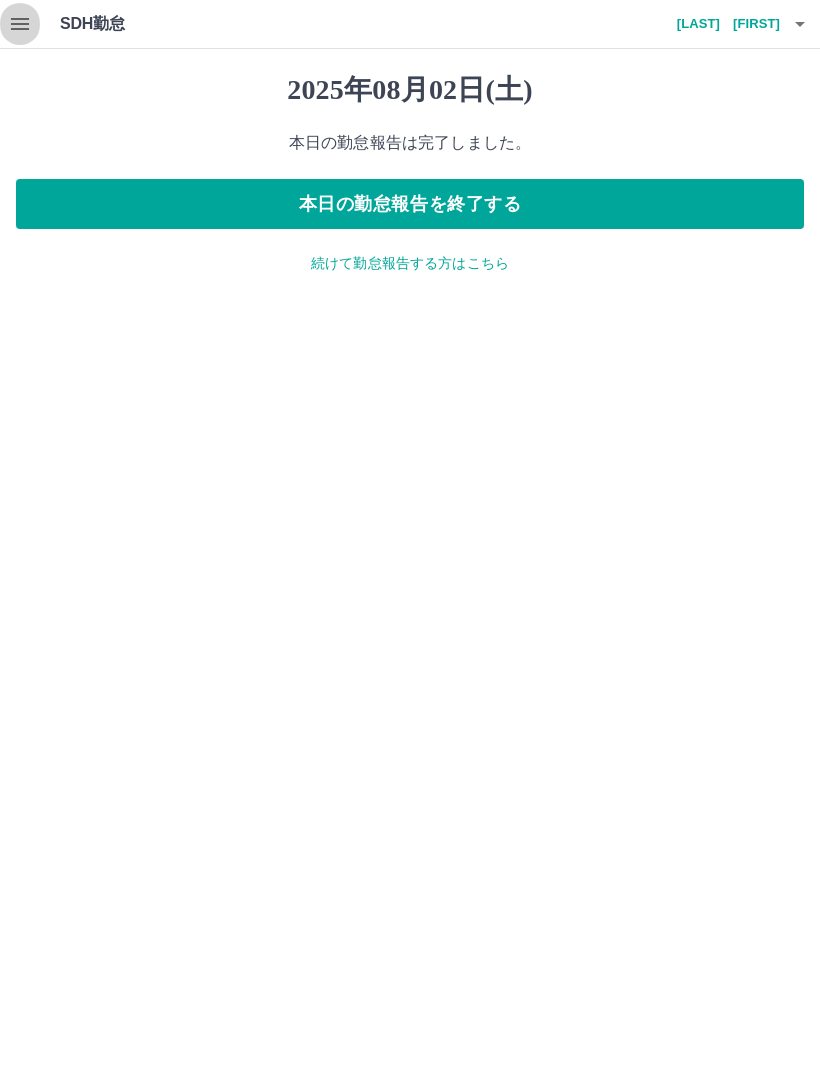 click at bounding box center [20, 24] 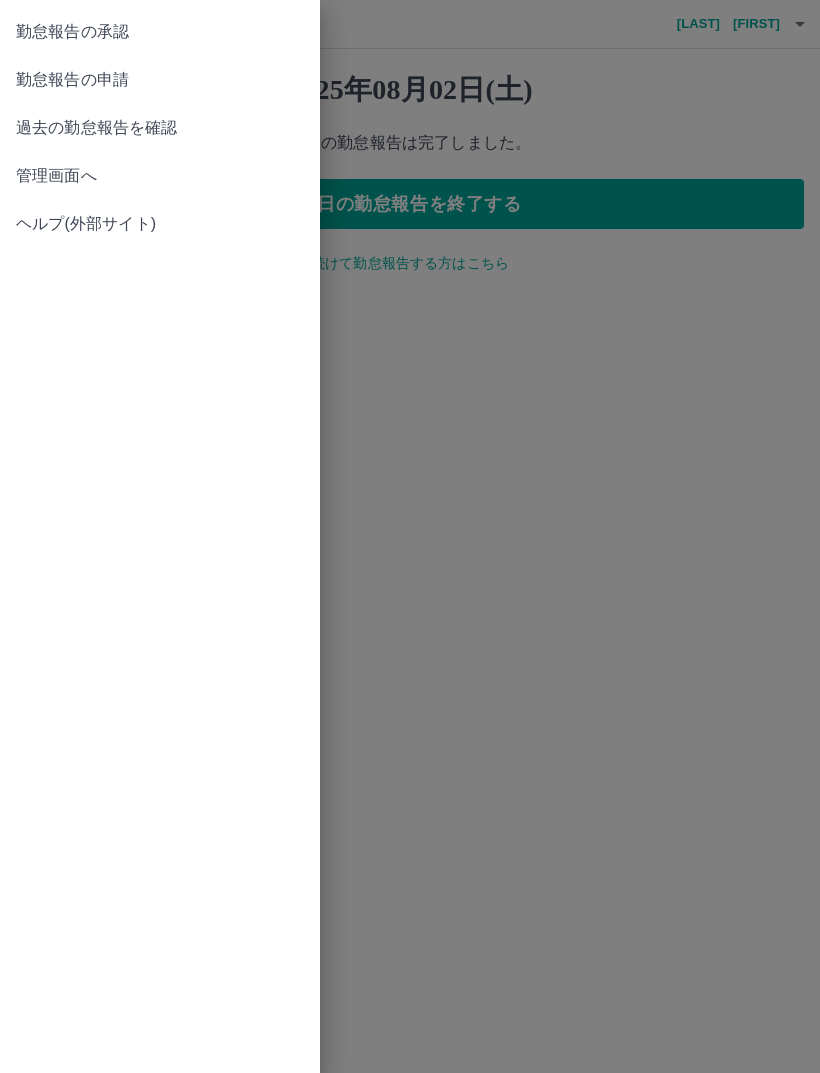 click on "過去の勤怠報告を確認" at bounding box center (160, 128) 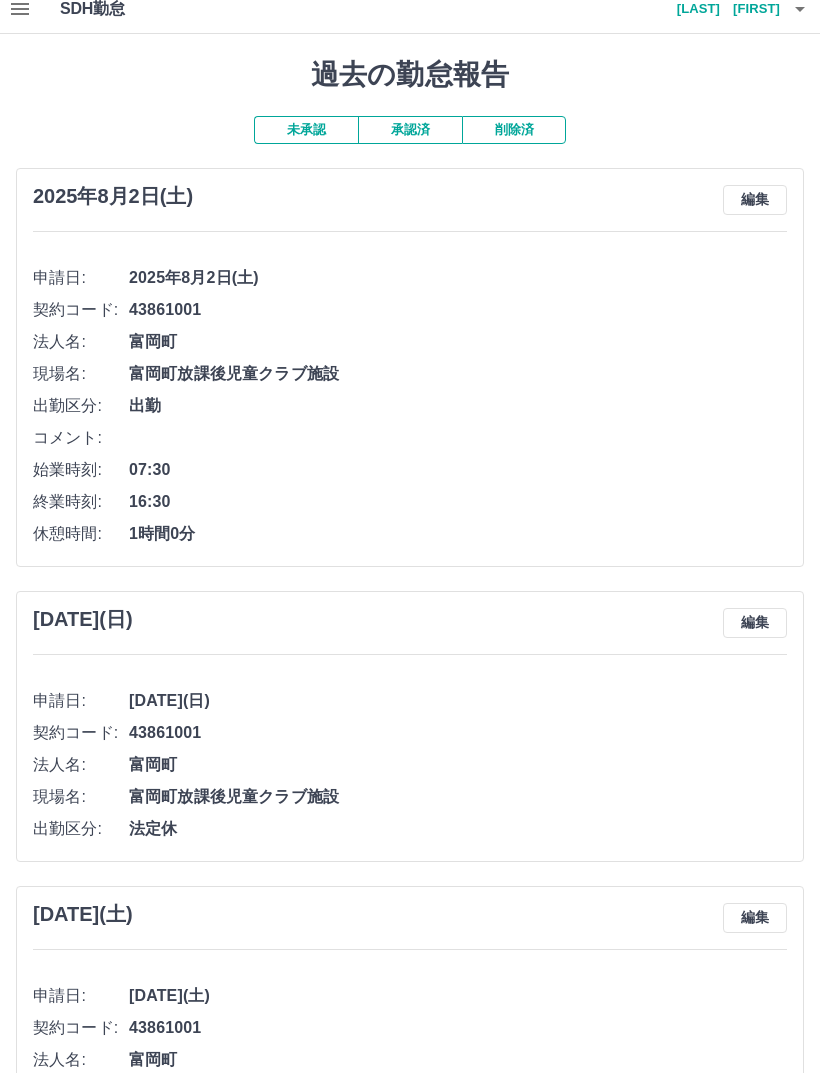 scroll, scrollTop: 0, scrollLeft: 0, axis: both 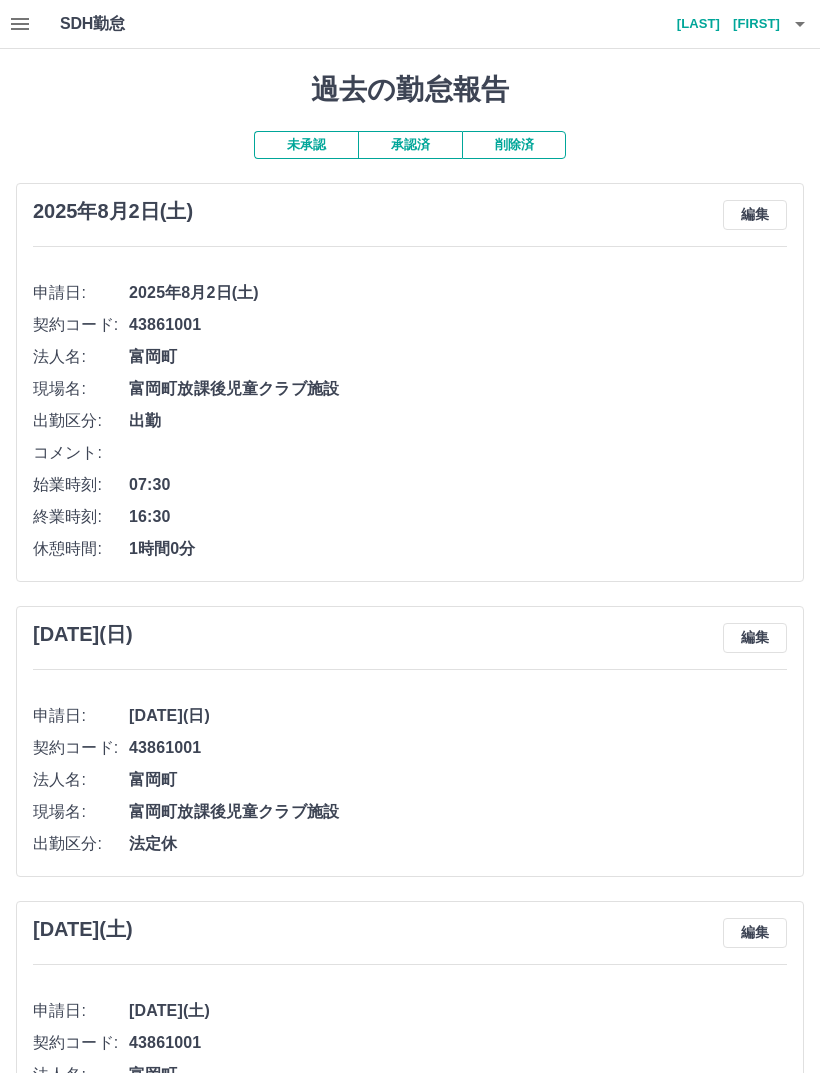 click on "SDH勤怠" at bounding box center (125, 24) 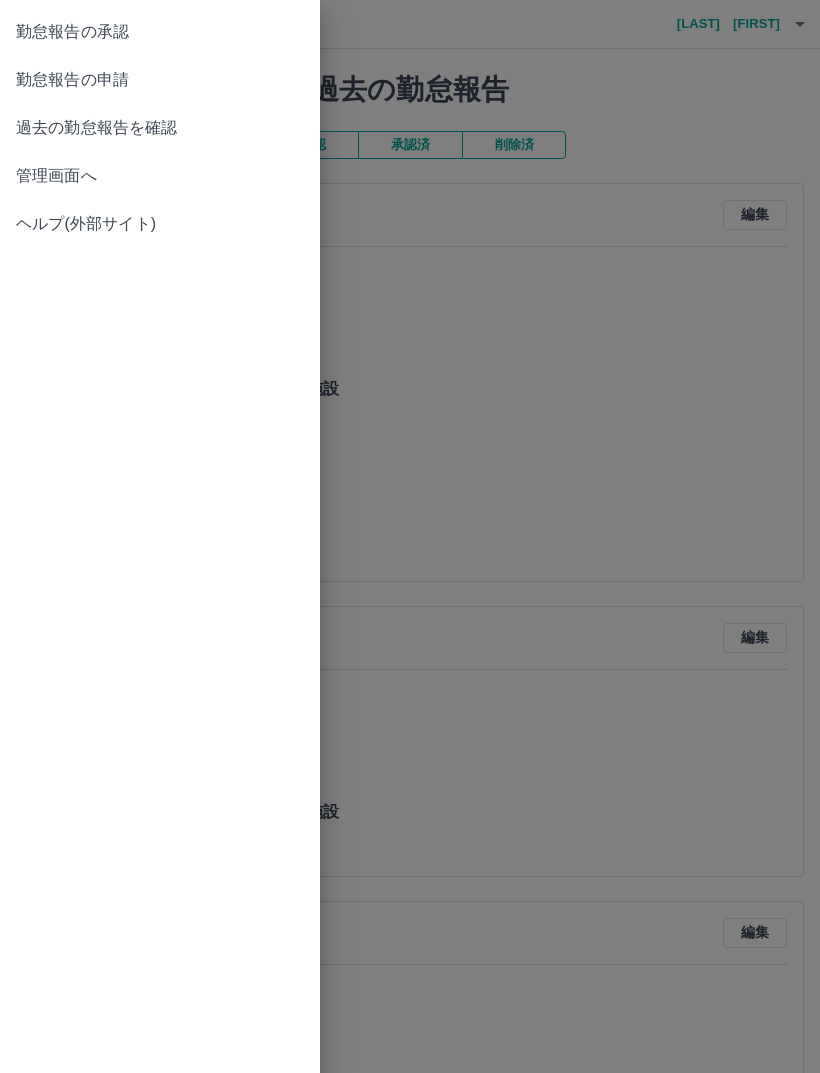 click on "過去の勤怠報告を確認" at bounding box center (160, 128) 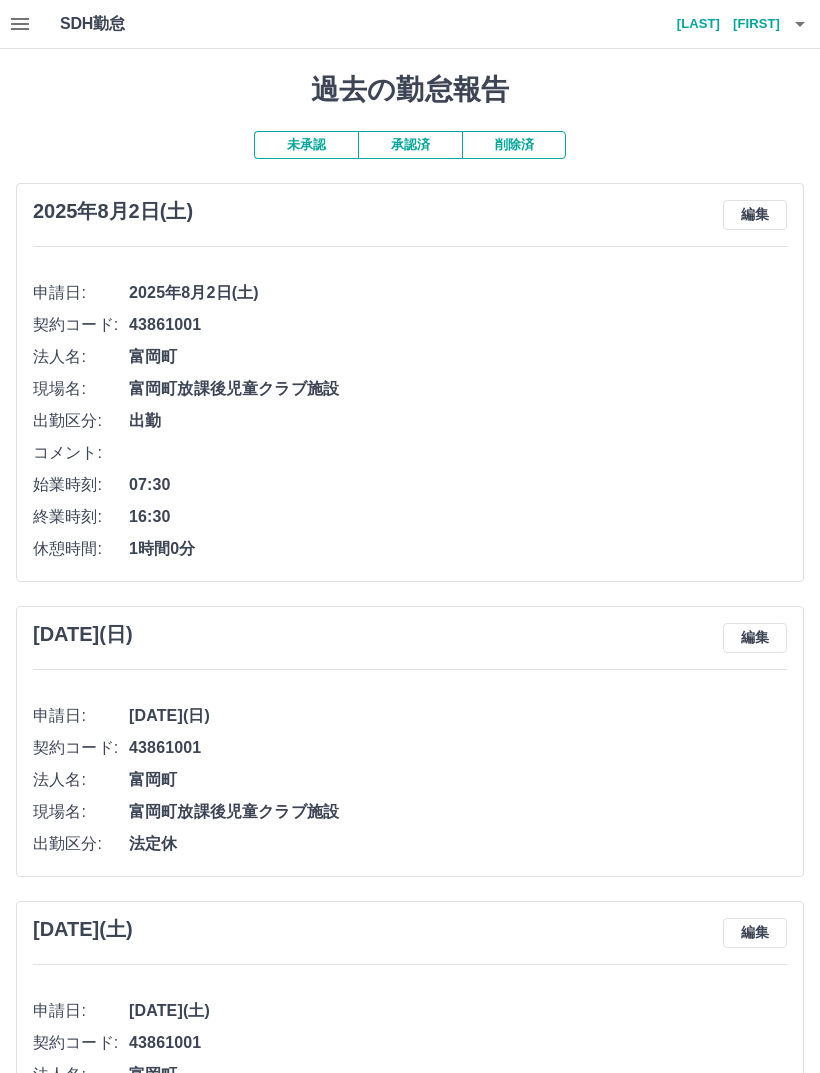 click on "承認済" at bounding box center [410, 145] 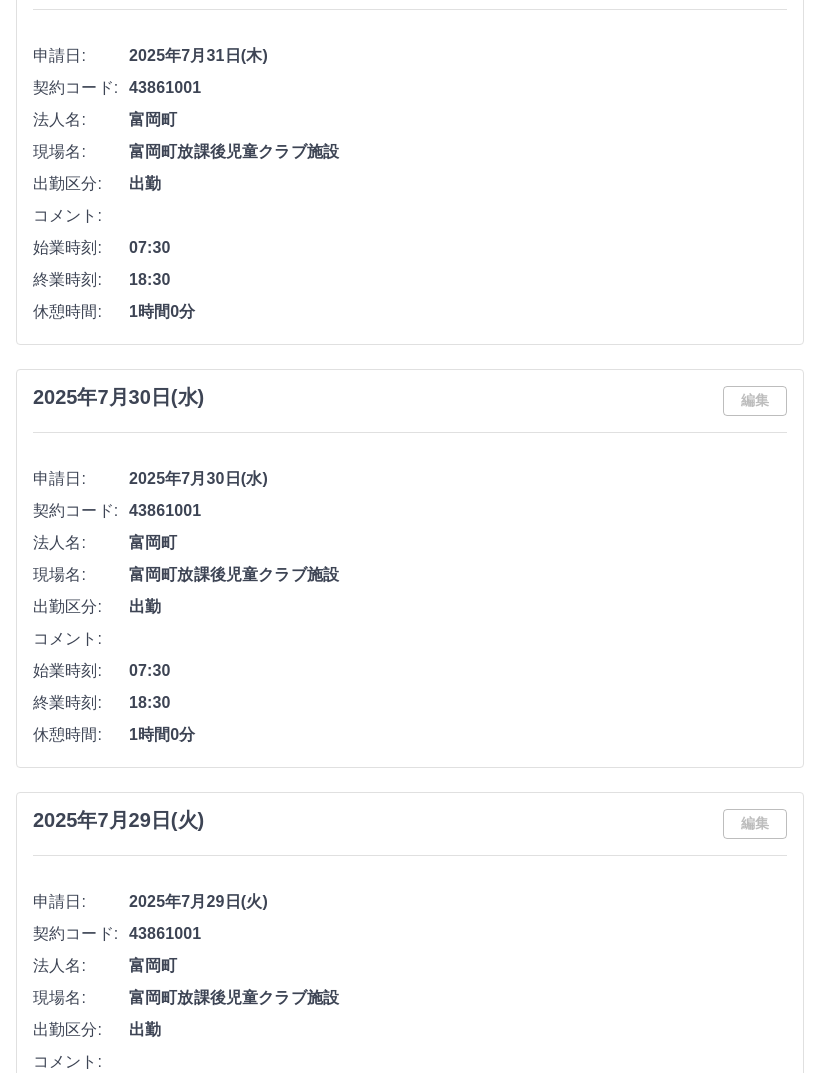 scroll, scrollTop: 240, scrollLeft: 0, axis: vertical 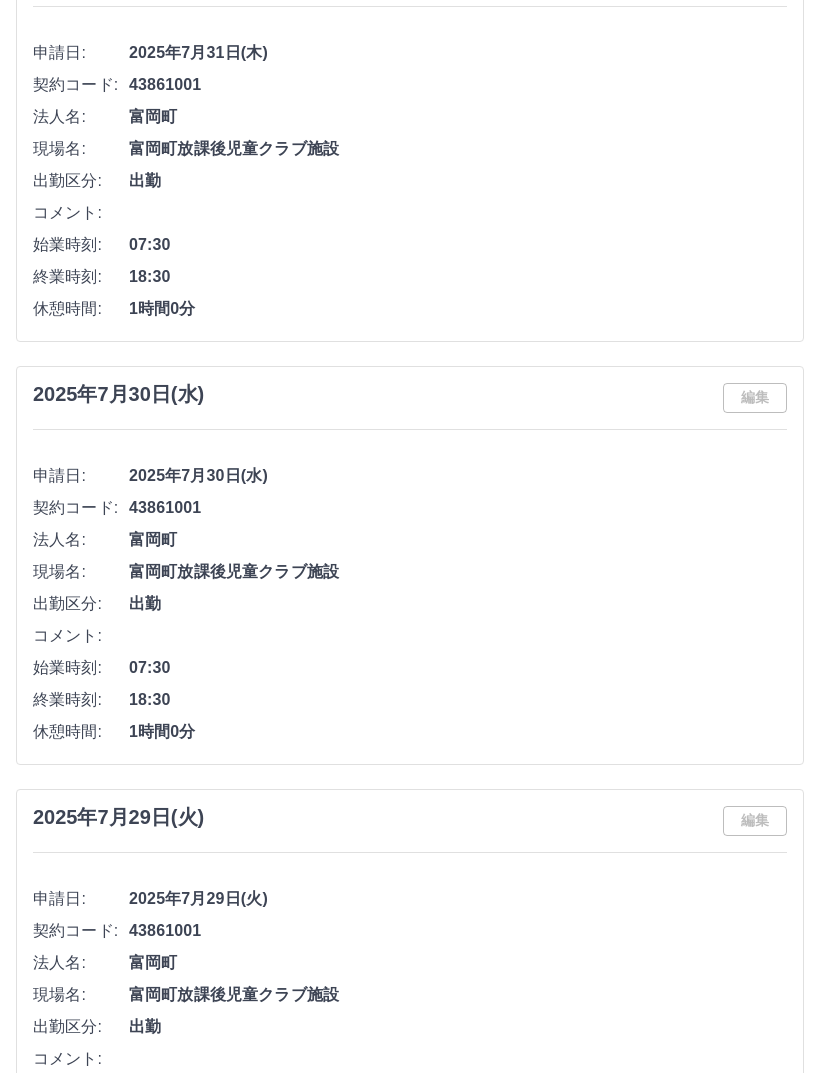 click on "過去の勤怠報告 未承認 承認済 削除済 2025年7月31日(木) 編集 申請日: 2025年7月31日(木) 契約コード: 43861001 法人名: 富岡町 現場名: 富岡町放課後児童クラブ施設 出勤区分: 出勤 コメント: 始業時刻: 07:30 終業時刻: 18:30 休憩時間: 1時間0分 2025年7月30日(水) 編集 申請日: 2025年7月30日(水) 契約コード: 43861001 法人名: 富岡町 現場名: 富岡町放課後児童クラブ施設 出勤区分: 出勤 コメント: 始業時刻: 07:30 終業時刻: 18:30 休憩時間: 1時間0分 2025年7月29日(火) 編集 申請日: 2025年7月29日(火) 契約コード: 43861001 法人名: 富岡町 現場名: 富岡町放課後児童クラブ施設 出勤区分: 出勤 コメント: 始業時刻: 07:30 終業時刻: 18:30 休憩時間: 1時間0分 2025年7月28日(月) 編集 申請日: 2025年7月28日(月) 契約コード: 43861001 法人名: 富岡町 現場名: 富岡町放課後児童クラブ施設 出勤区分: 出勤 07:30" at bounding box center (410, 4832) 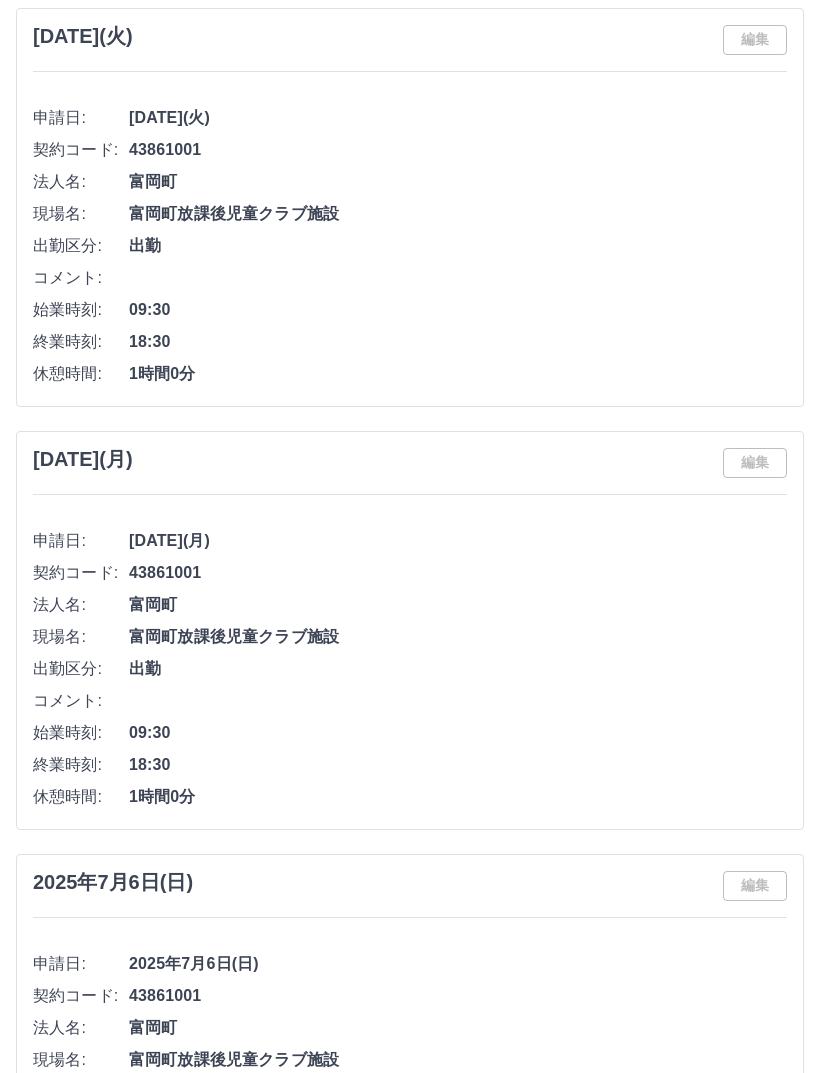 scroll, scrollTop: 8956, scrollLeft: 0, axis: vertical 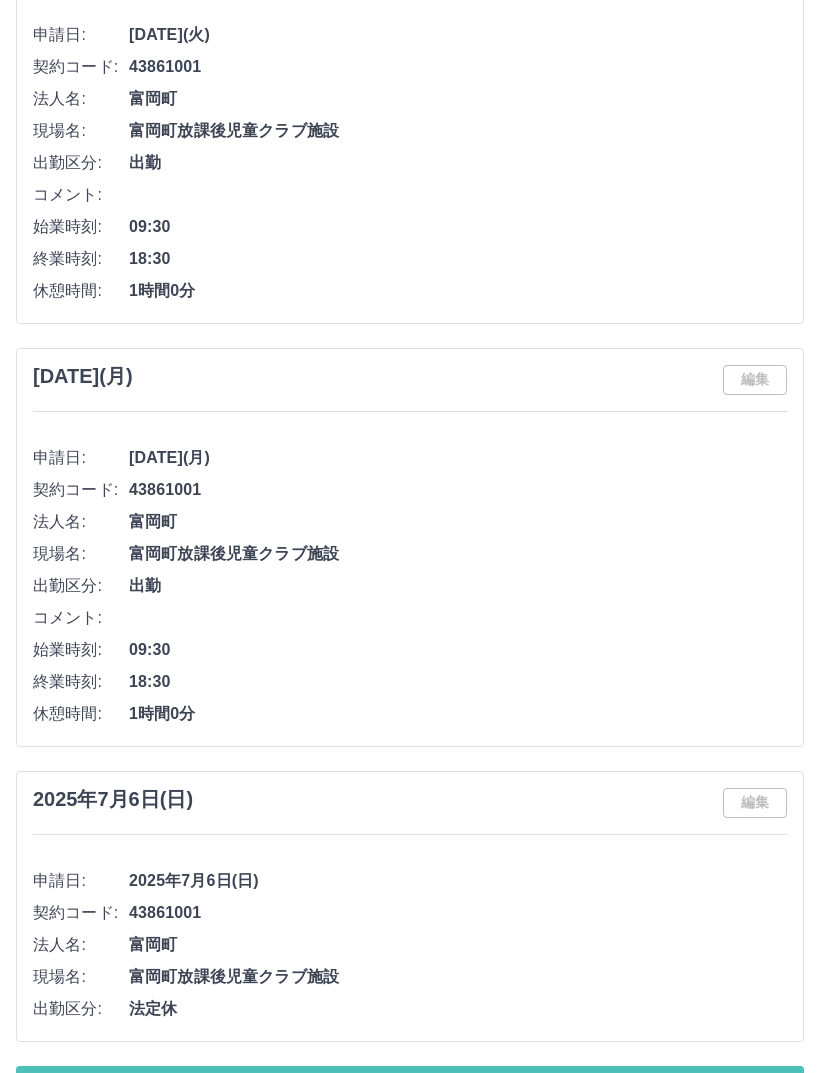 click on "もっと見る" at bounding box center [410, 1091] 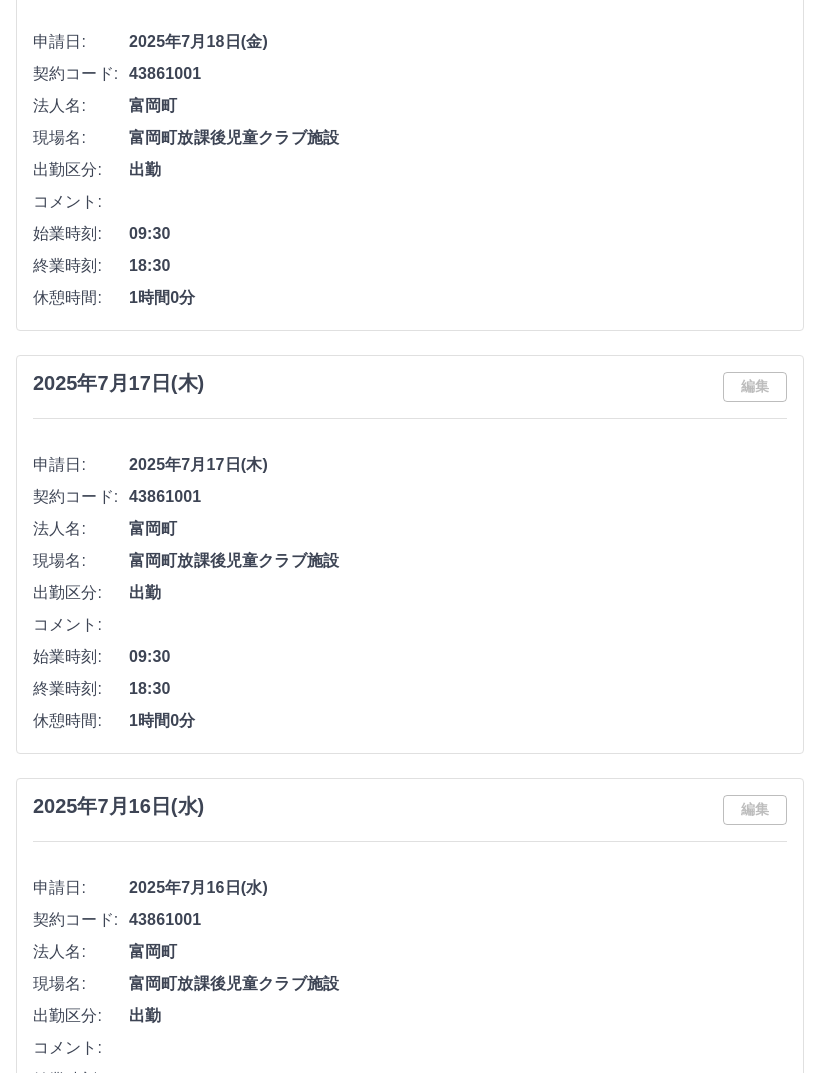 scroll, scrollTop: 5055, scrollLeft: 0, axis: vertical 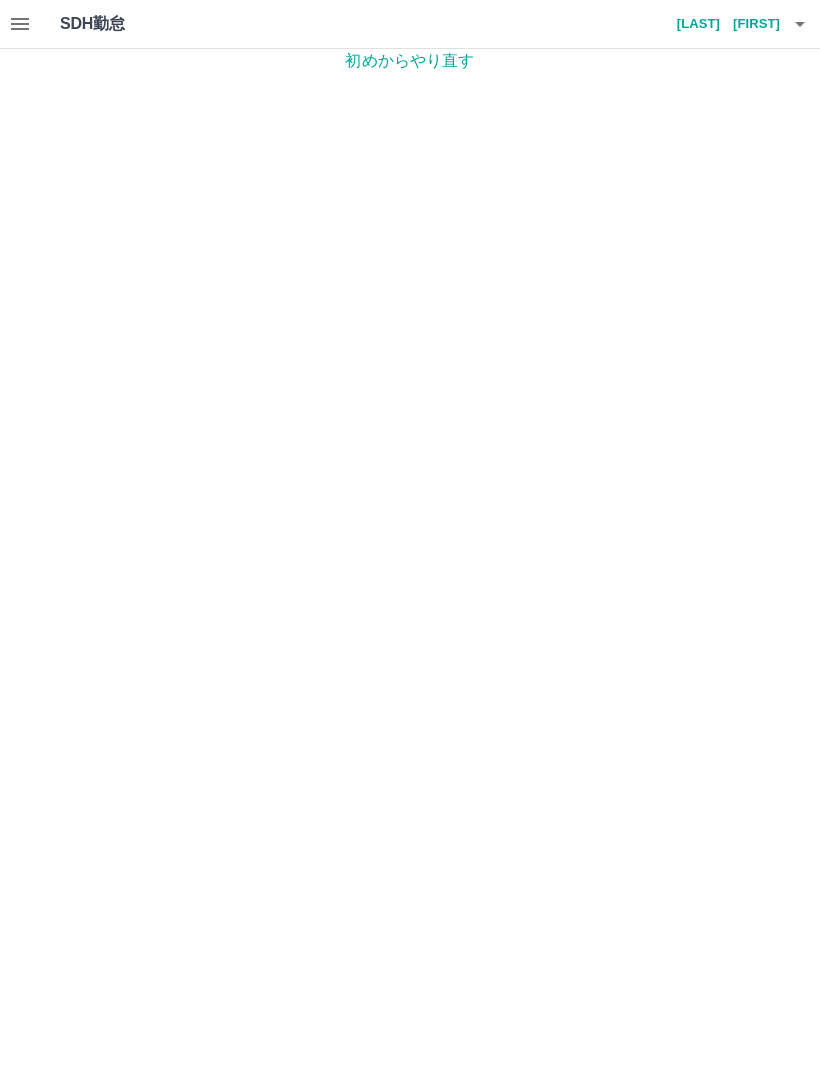 click 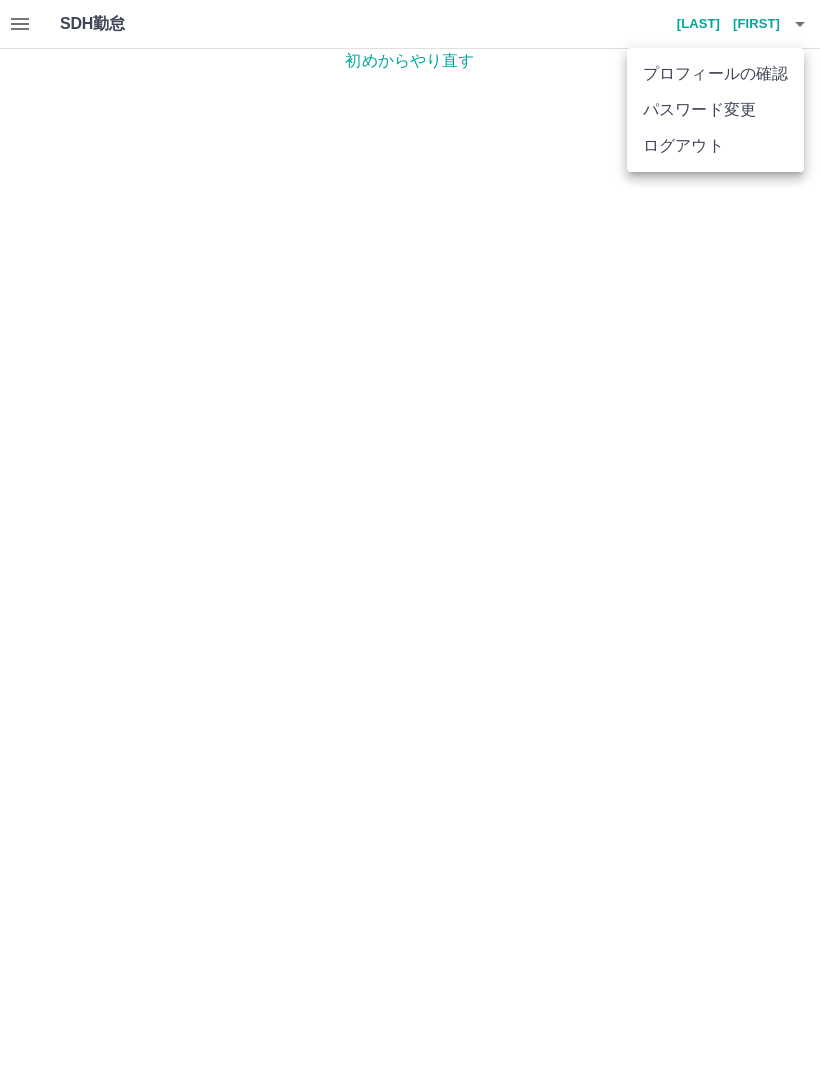 click on "ログアウト" at bounding box center (715, 146) 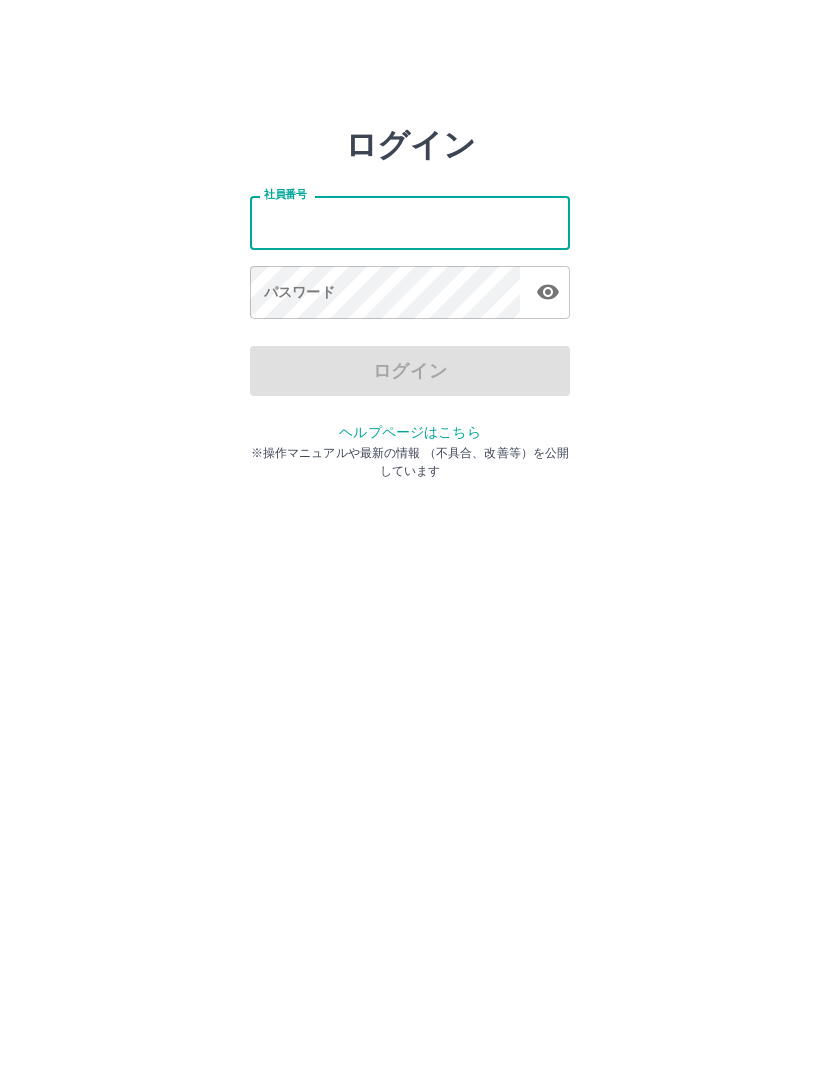 scroll, scrollTop: 0, scrollLeft: 0, axis: both 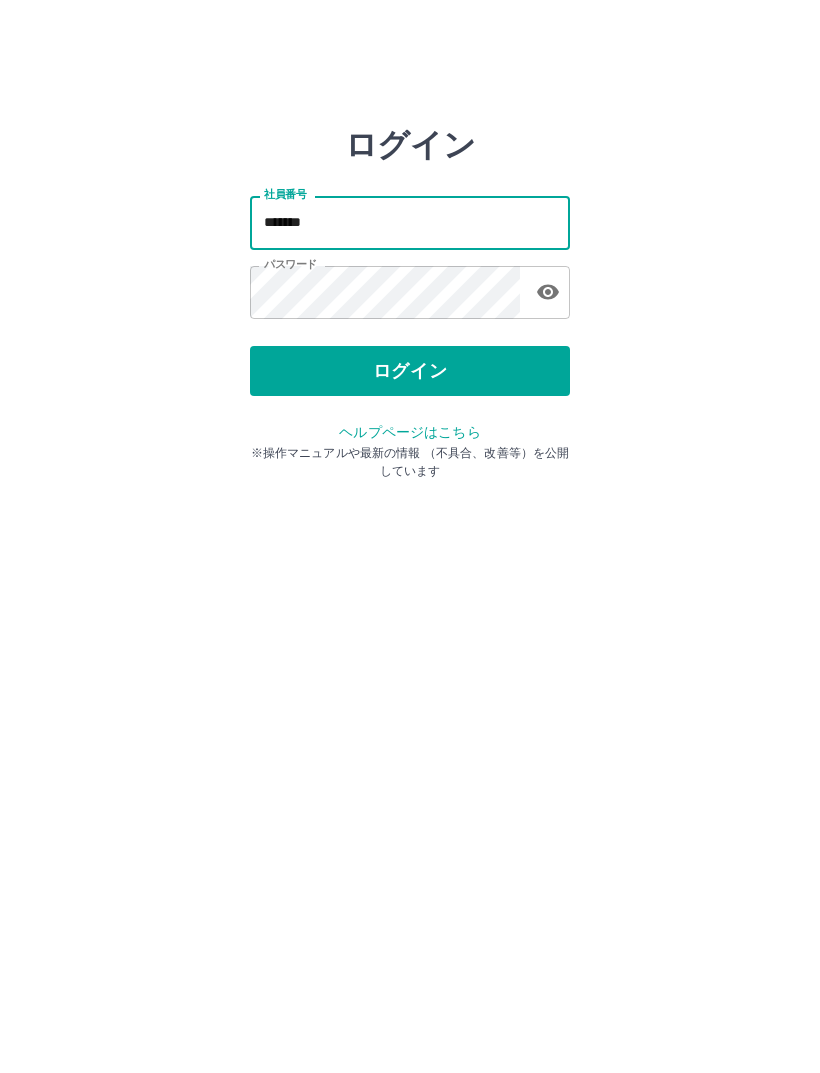 click on "ログイン" at bounding box center [410, 371] 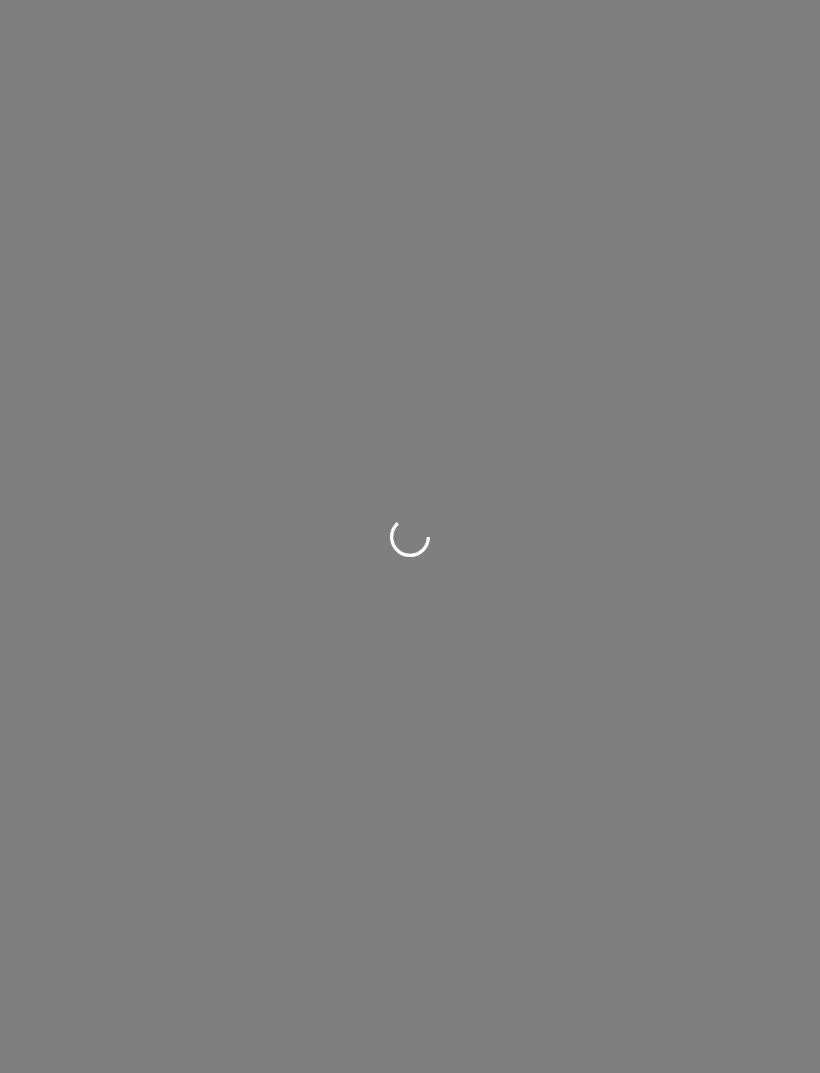 scroll, scrollTop: 0, scrollLeft: 0, axis: both 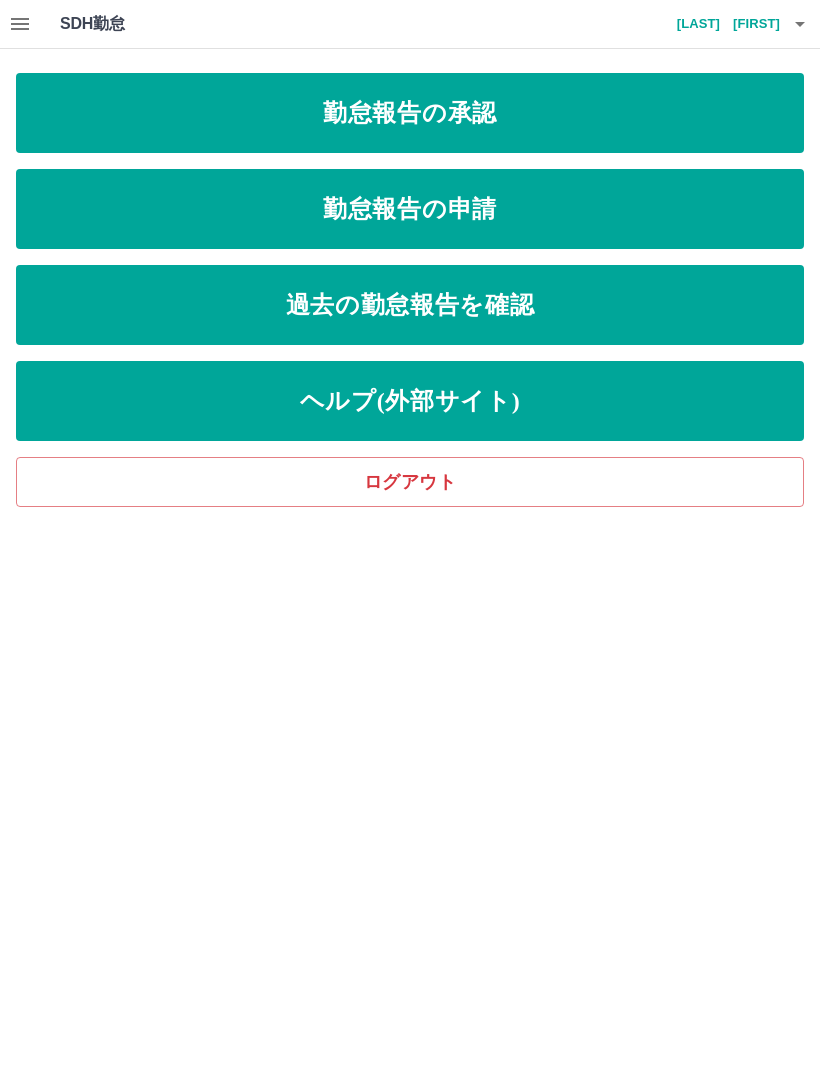 click on "勤怠報告の申請" at bounding box center [410, 209] 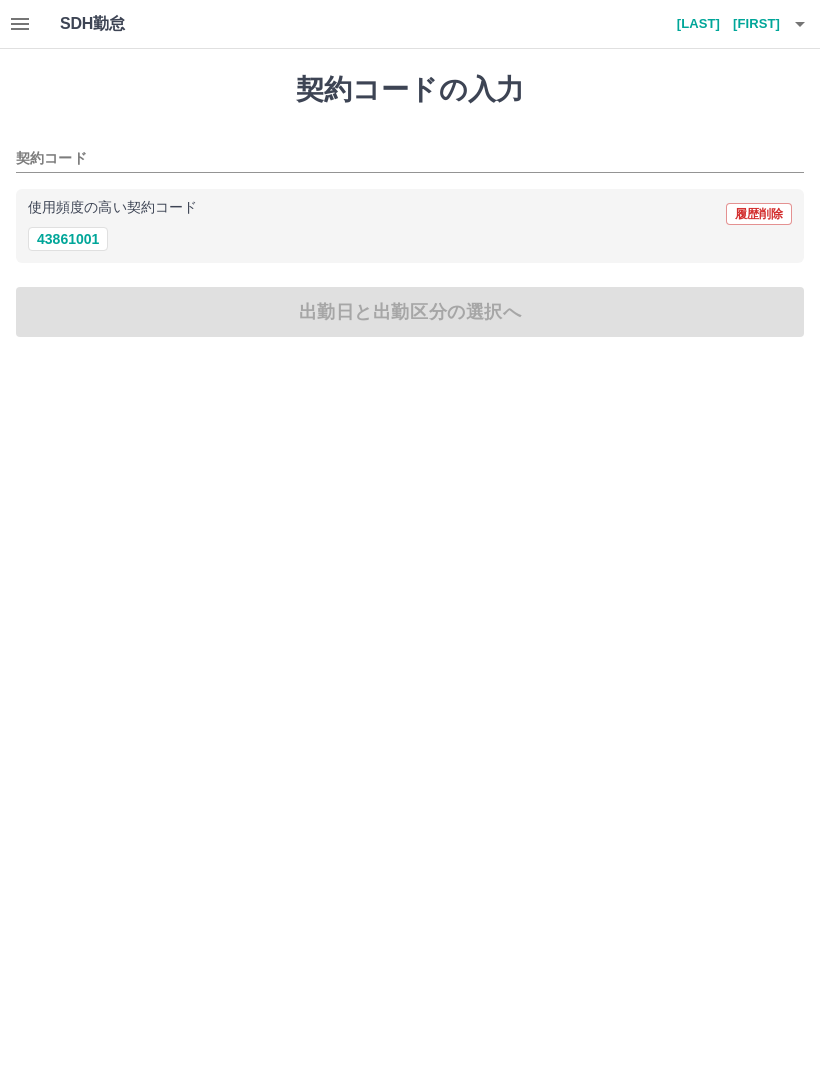 click on "43861001" at bounding box center (68, 239) 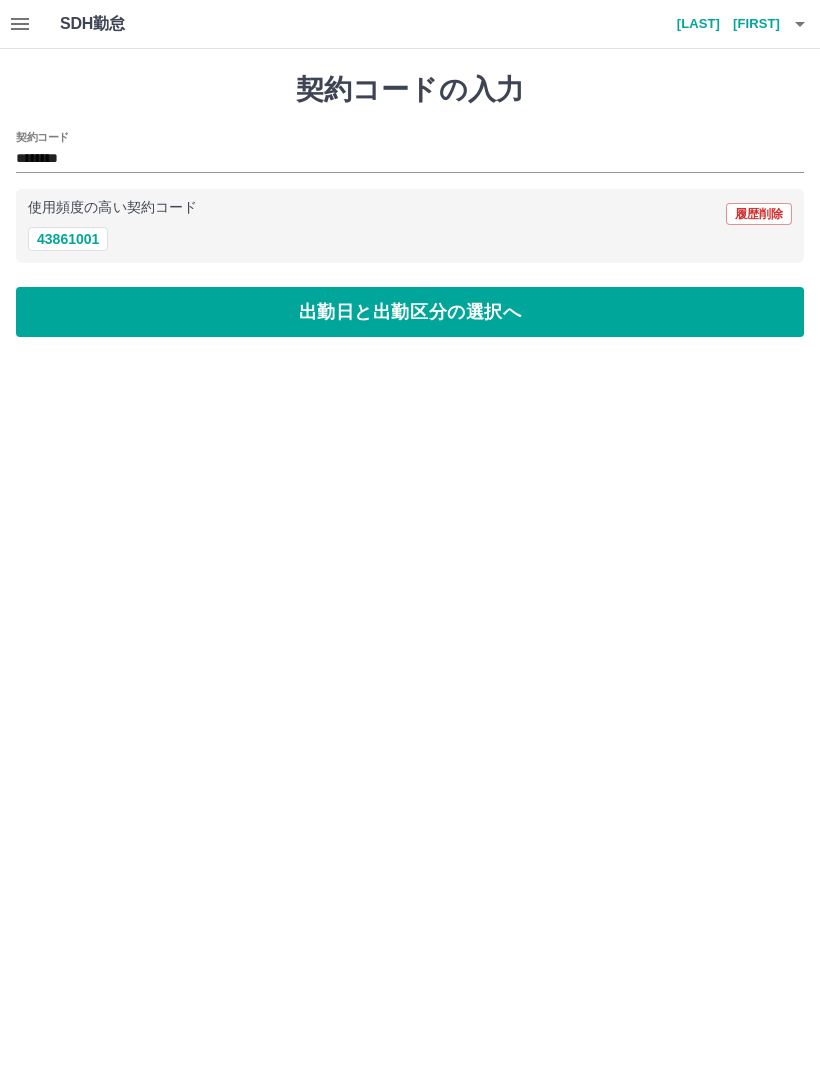 click on "出勤日と出勤区分の選択へ" at bounding box center [410, 312] 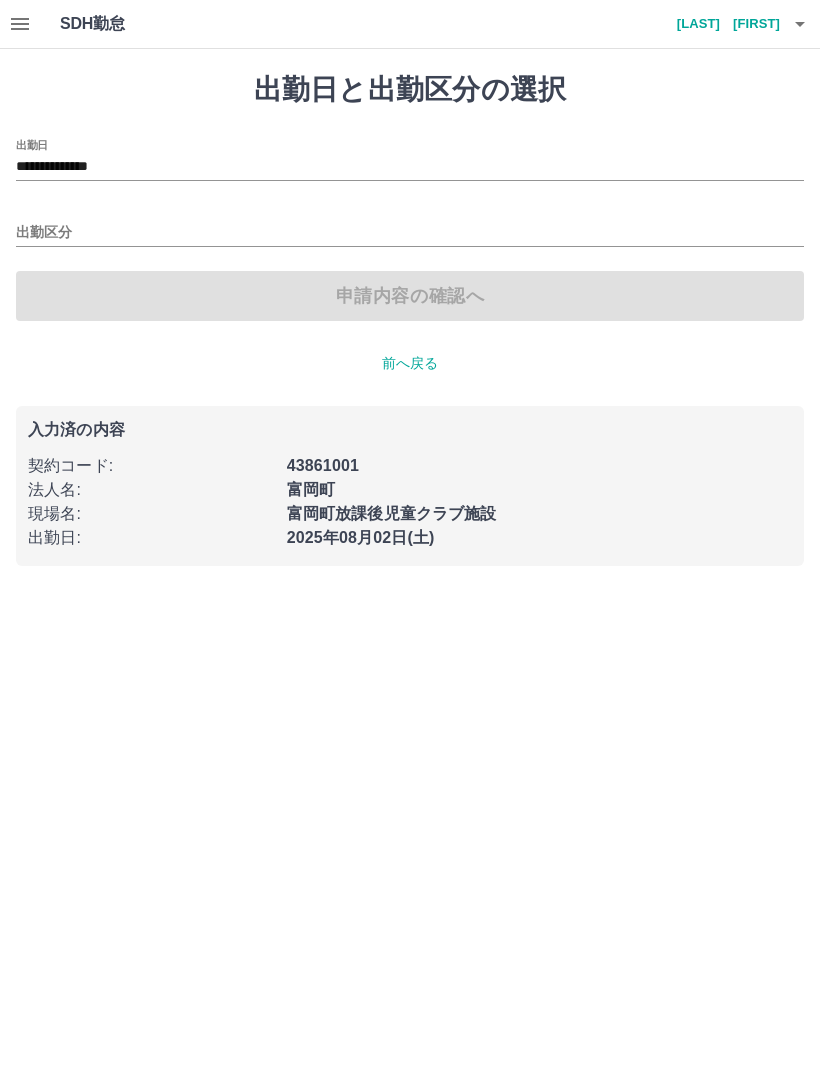 click on "**********" at bounding box center (410, 167) 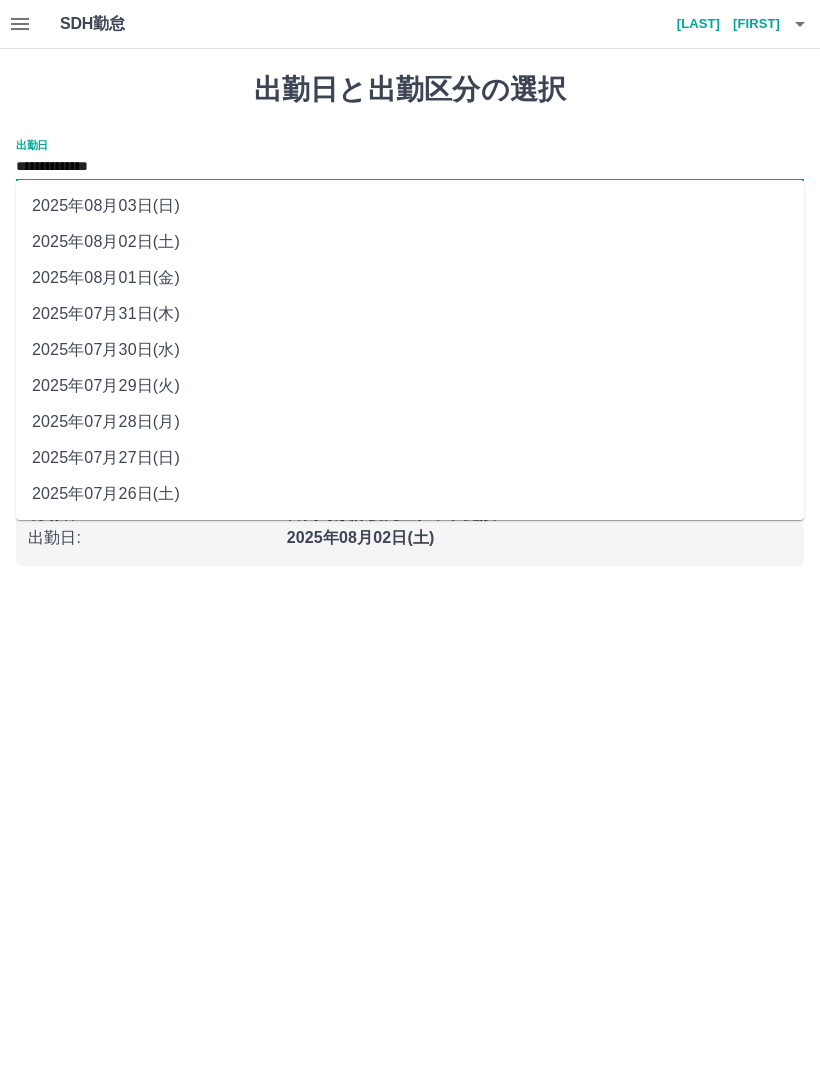 click on "2025年08月01日(金)" at bounding box center (410, 278) 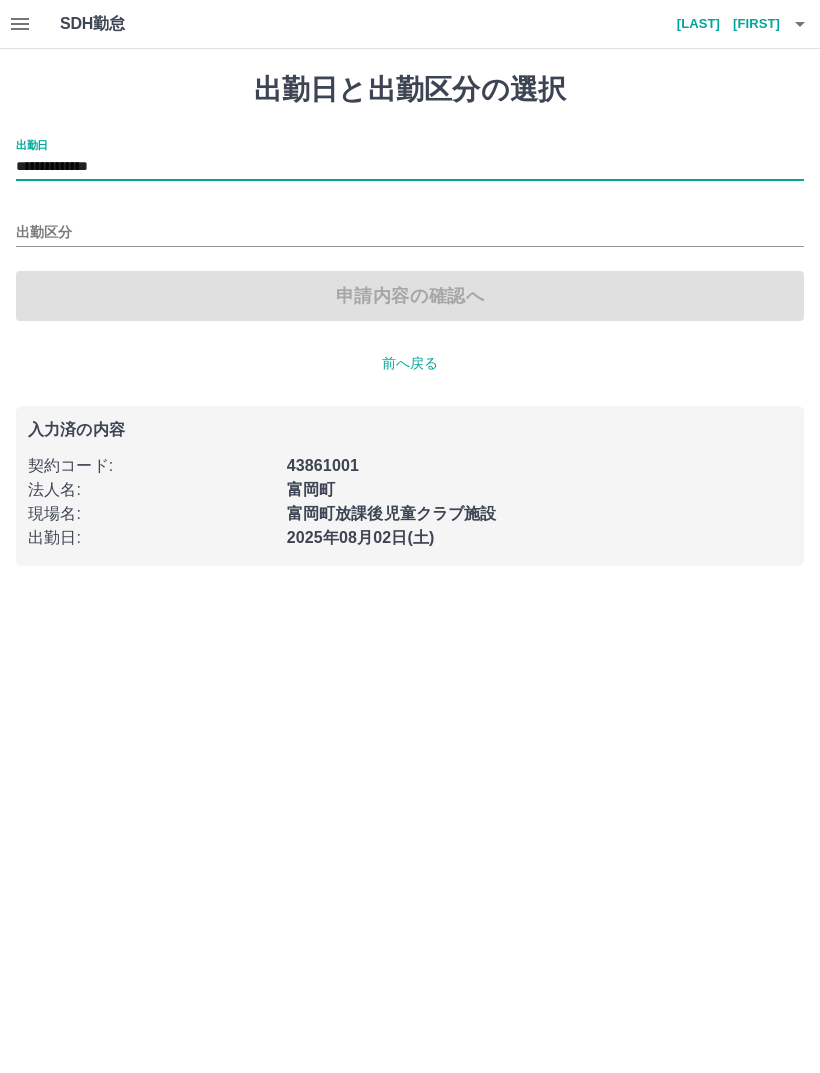 click on "出勤区分" at bounding box center [410, 233] 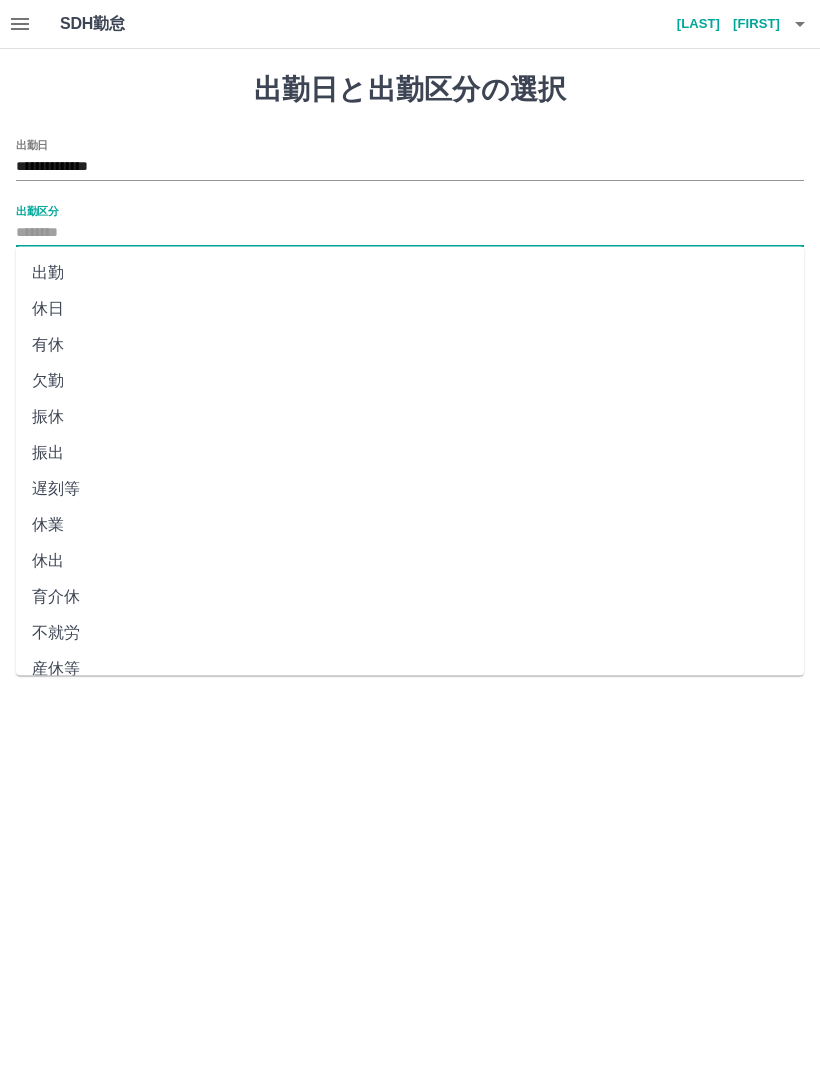 click on "出勤" at bounding box center (410, 273) 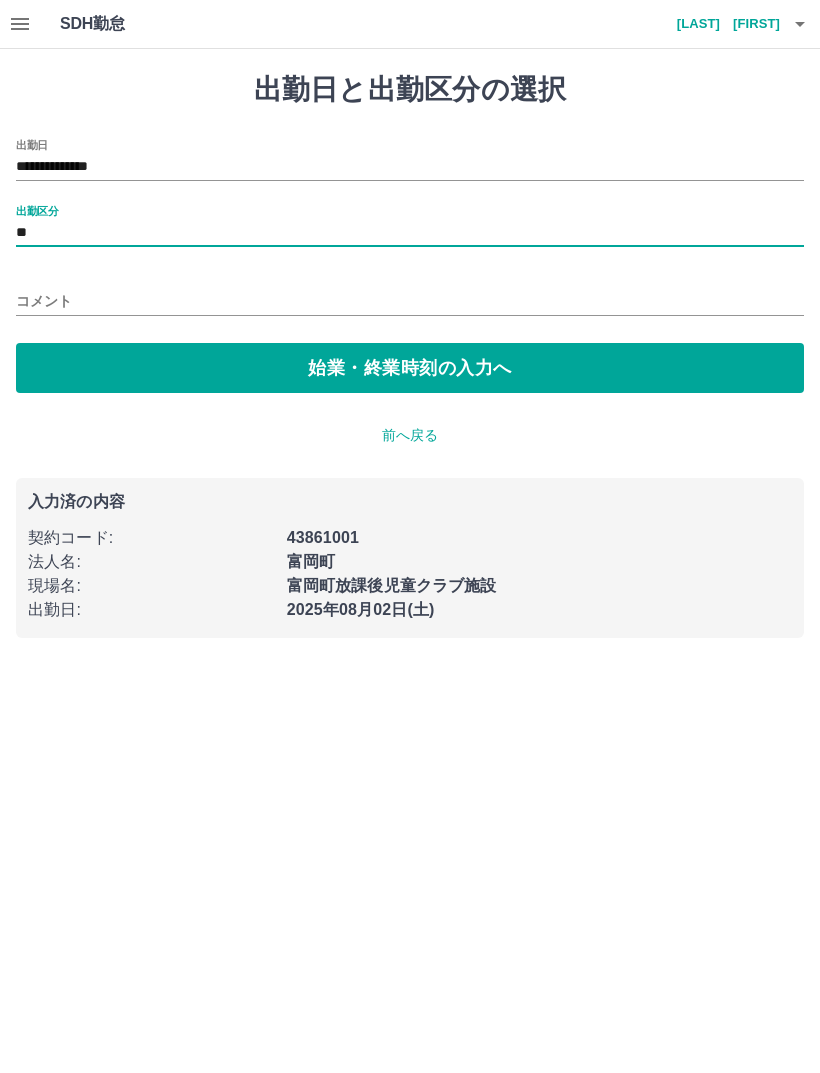click on "始業・終業時刻の入力へ" at bounding box center (410, 368) 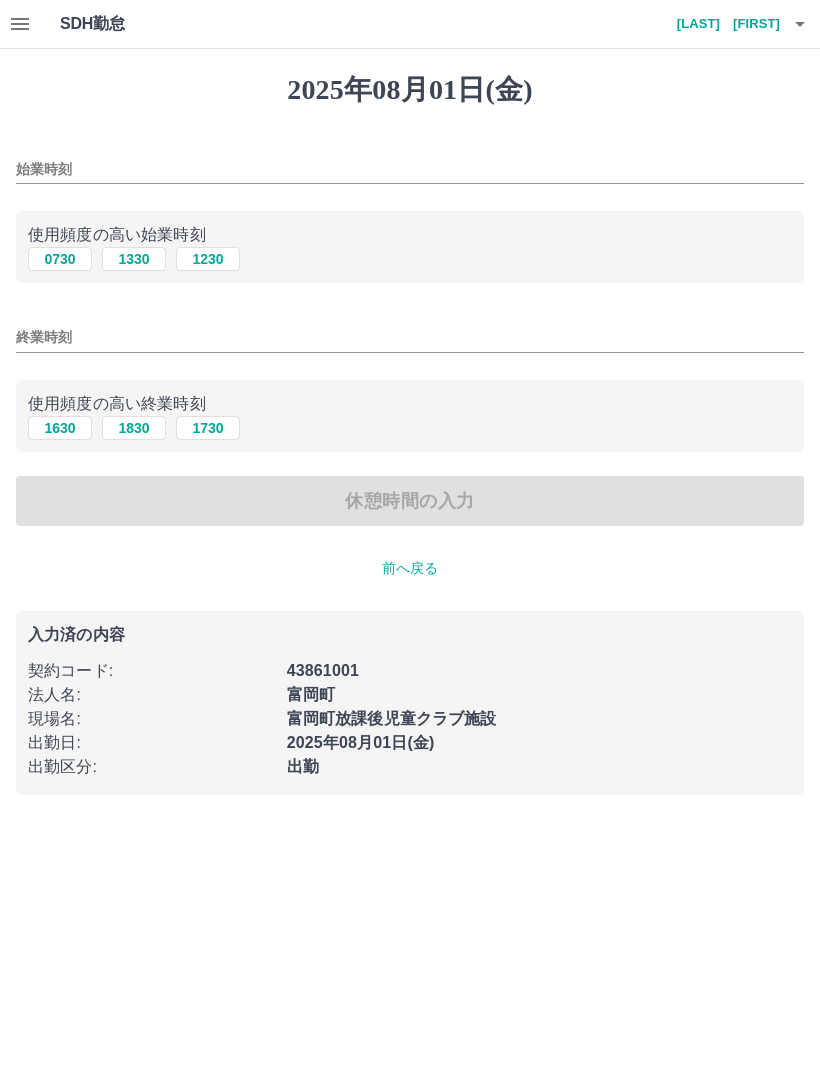 click on "0730" at bounding box center (60, 259) 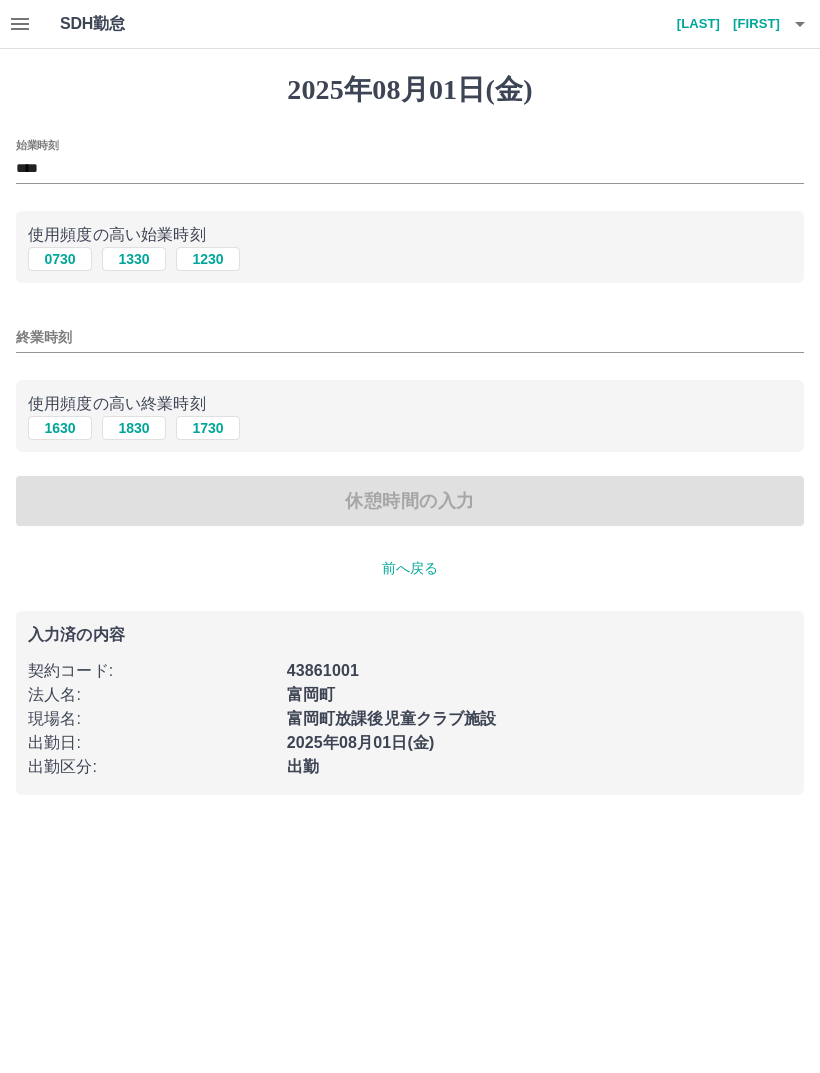 click on "1730" at bounding box center [208, 428] 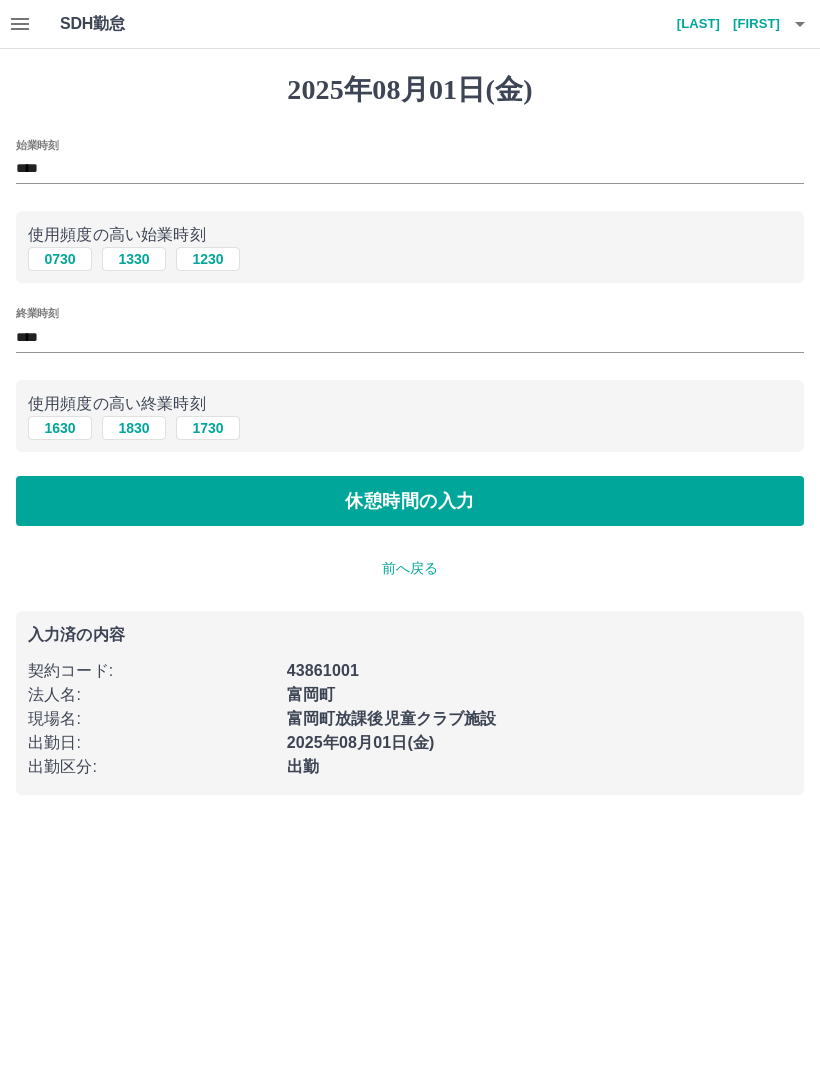 click on "休憩時間の入力" at bounding box center (410, 501) 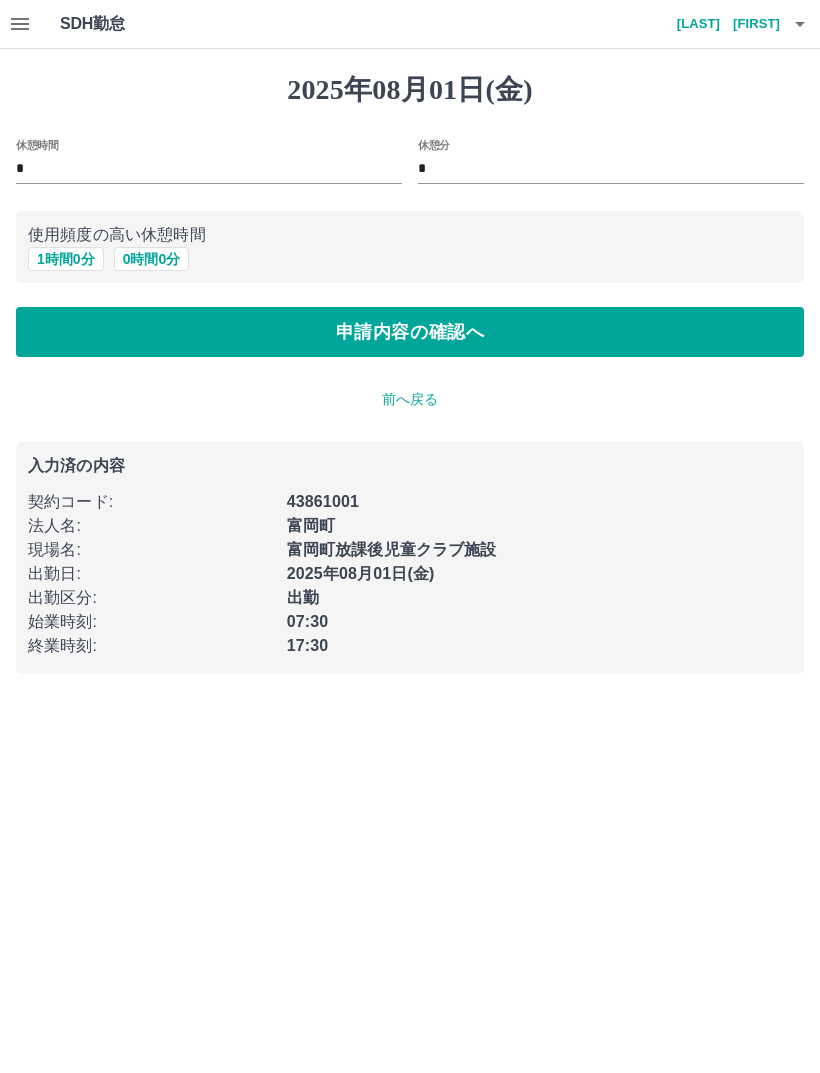 click on "1 時間 0 分" at bounding box center [66, 259] 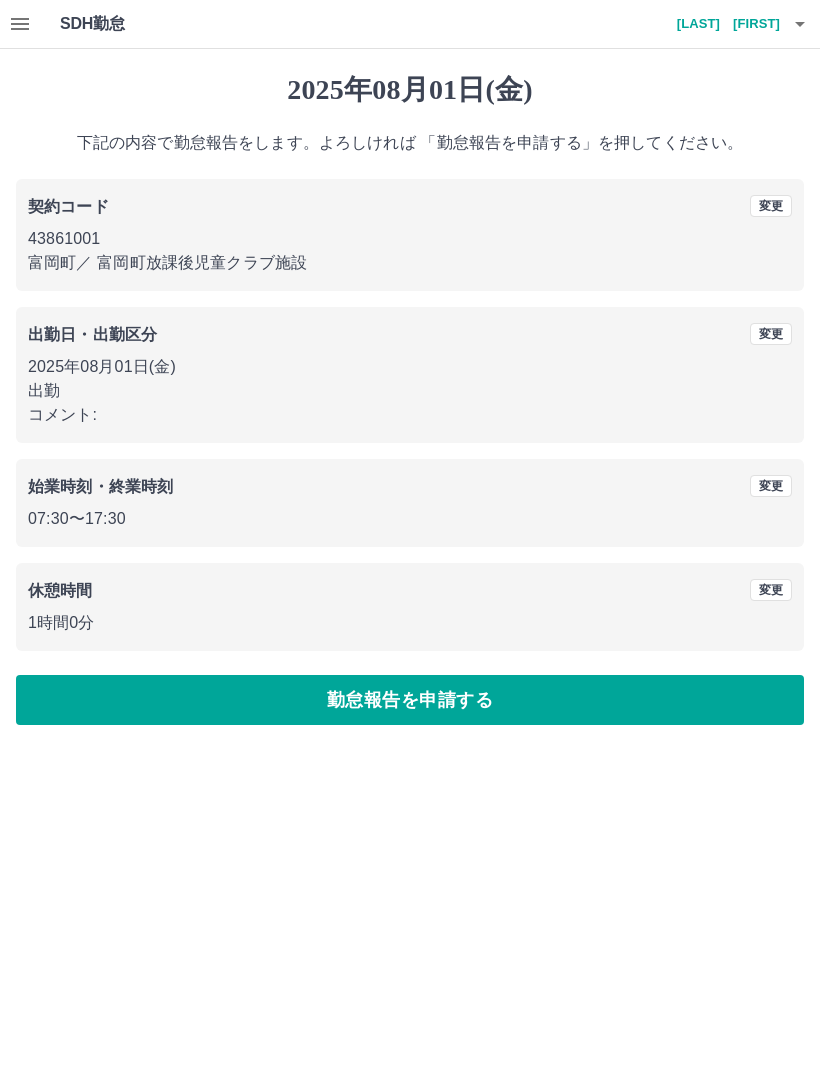 click on "勤怠報告を申請する" at bounding box center [410, 700] 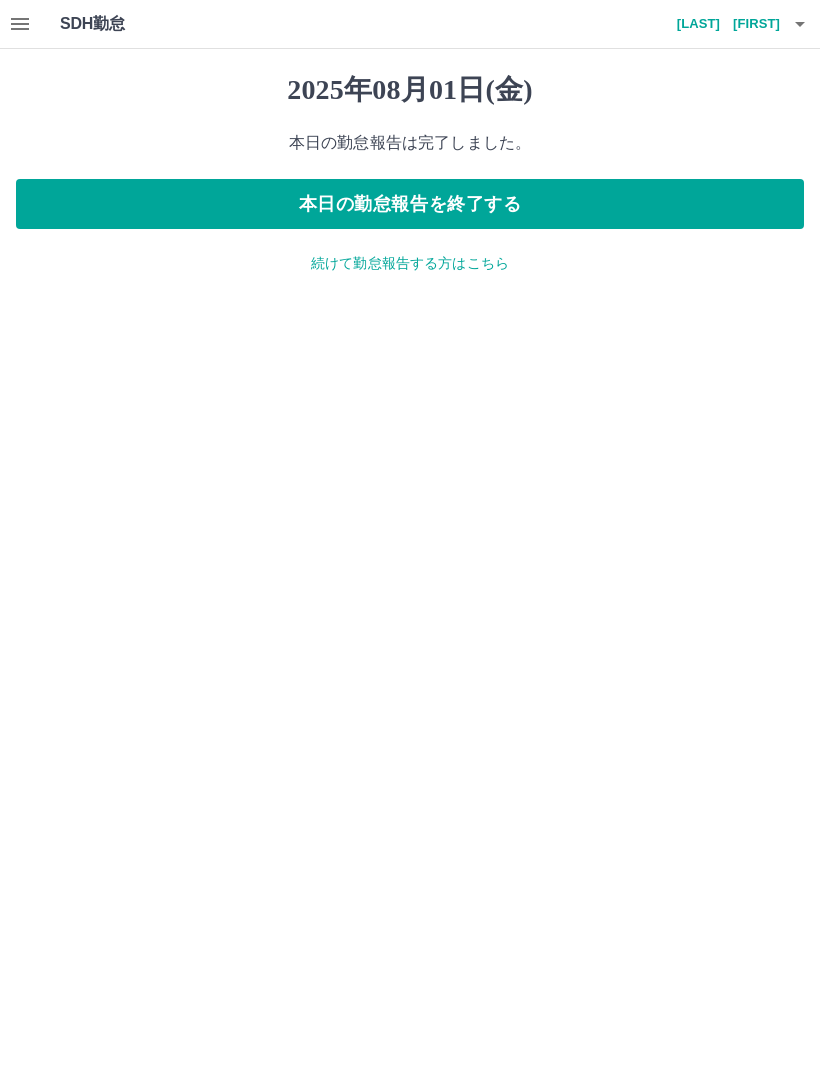 click on "SDH勤怠" at bounding box center (125, 24) 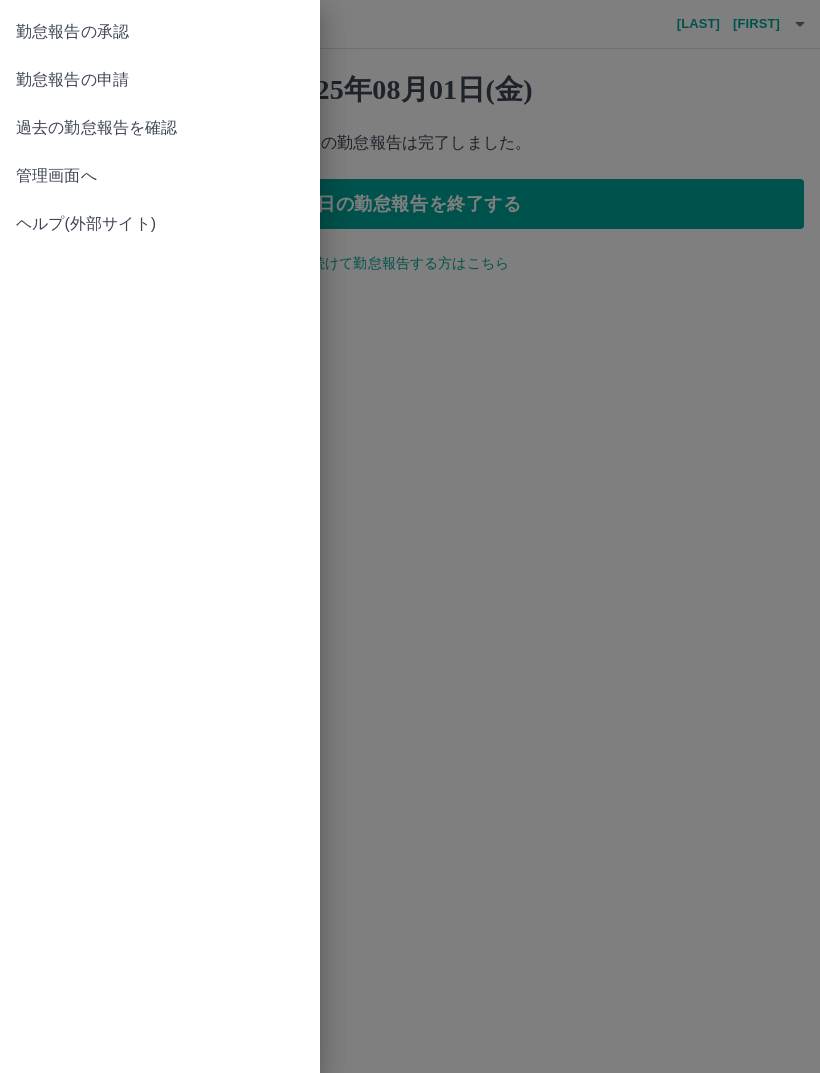 click on "過去の勤怠報告を確認" at bounding box center [160, 128] 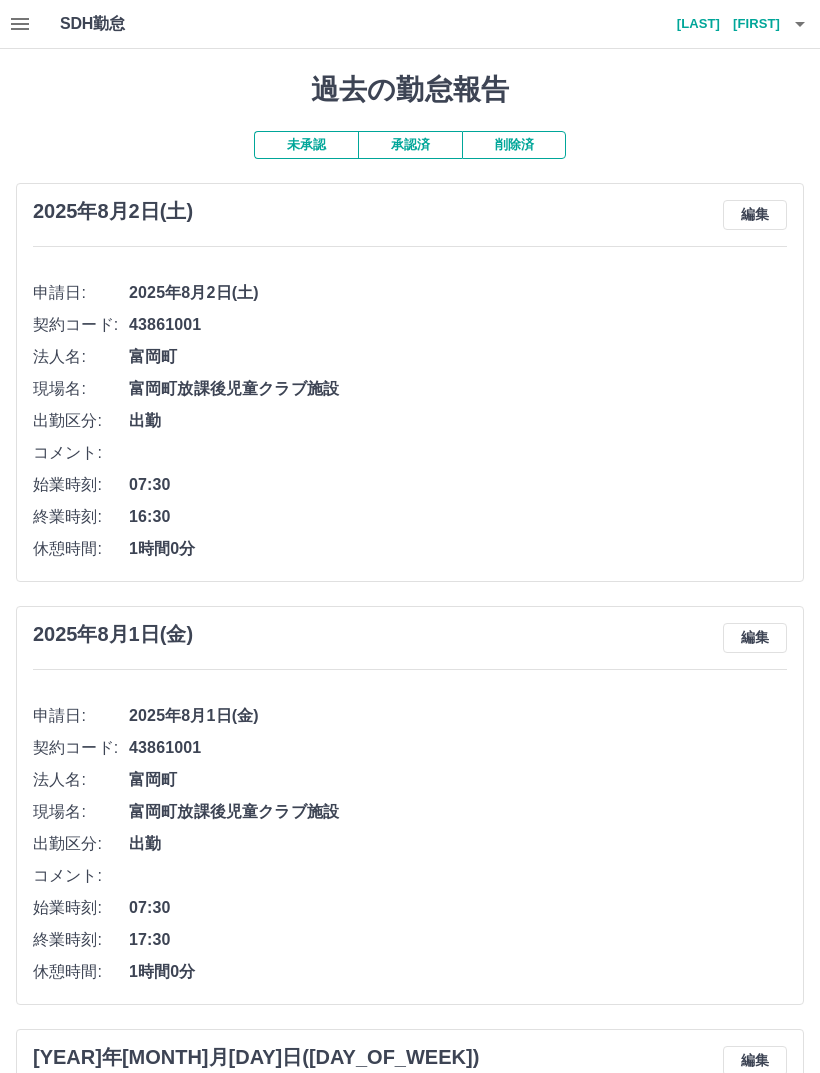 click on "承認済" at bounding box center (410, 145) 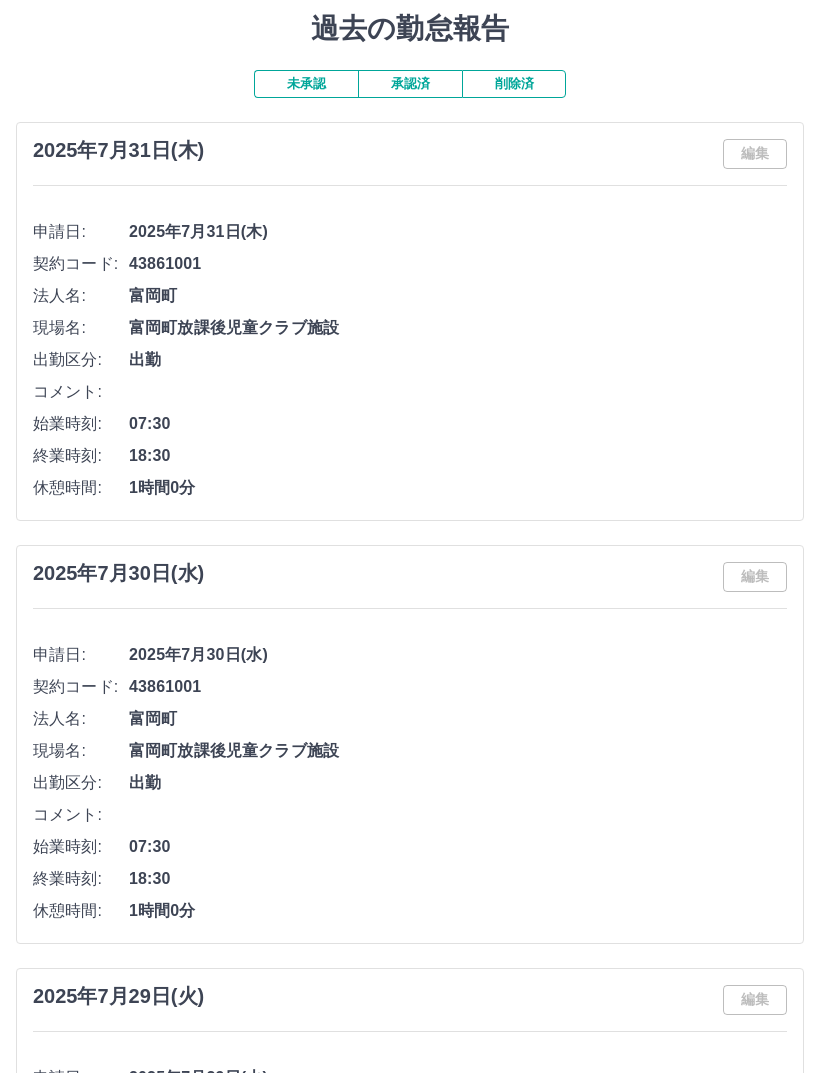 scroll, scrollTop: 60, scrollLeft: 0, axis: vertical 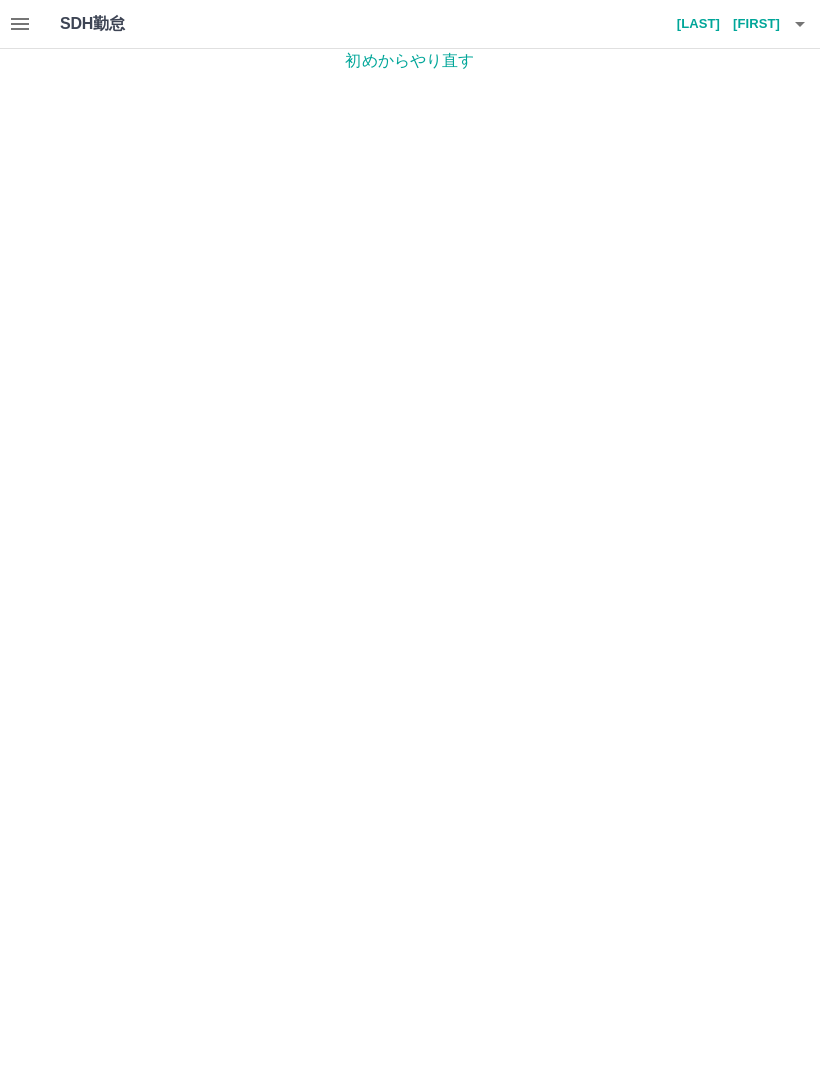 click 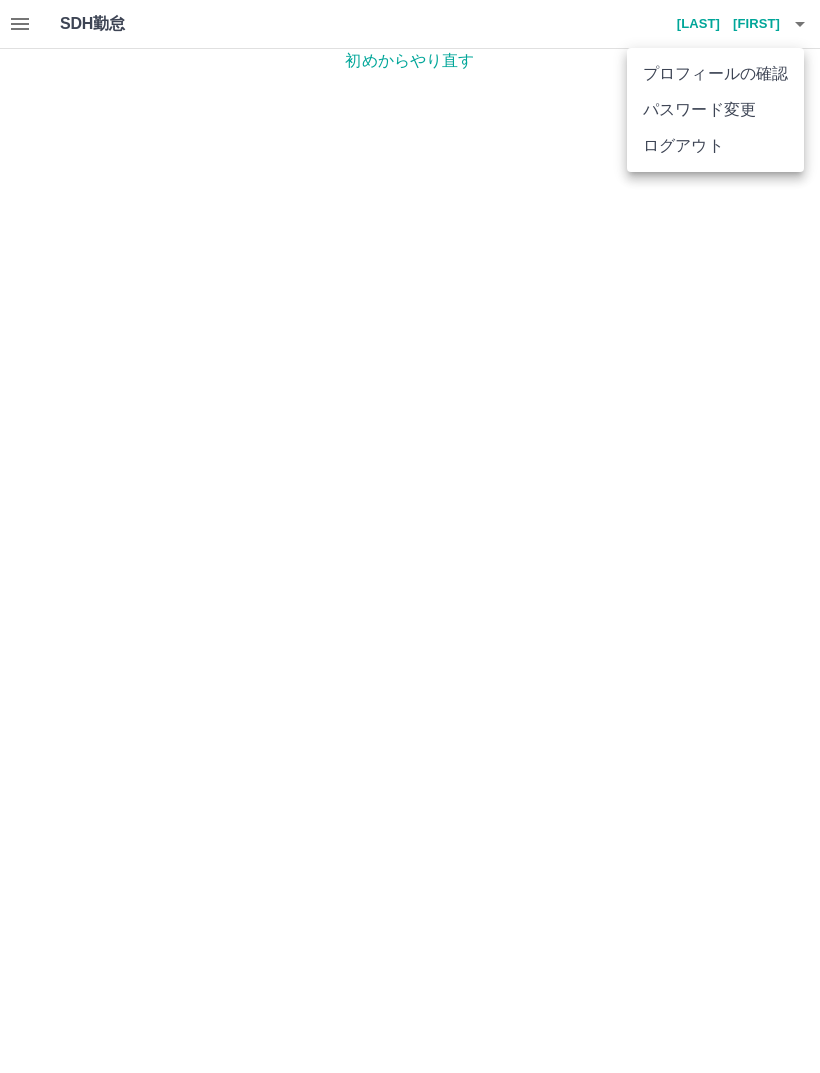 click on "ログアウト" at bounding box center (715, 146) 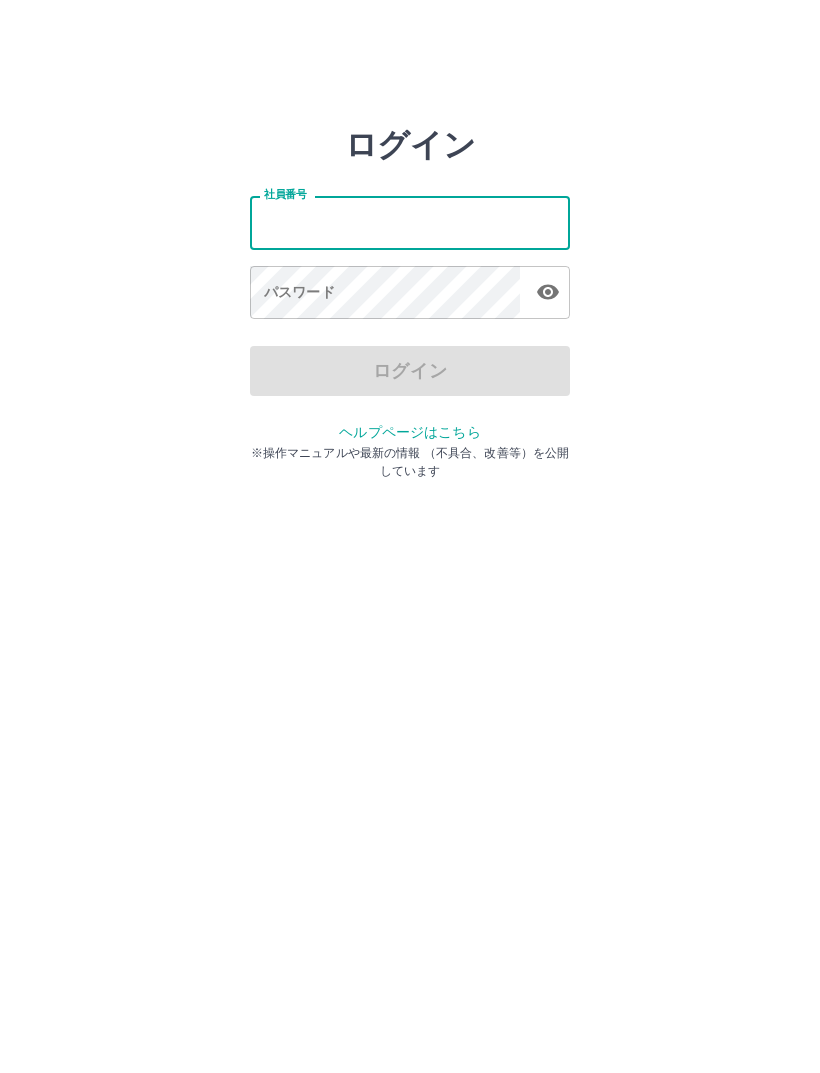 scroll, scrollTop: 0, scrollLeft: 0, axis: both 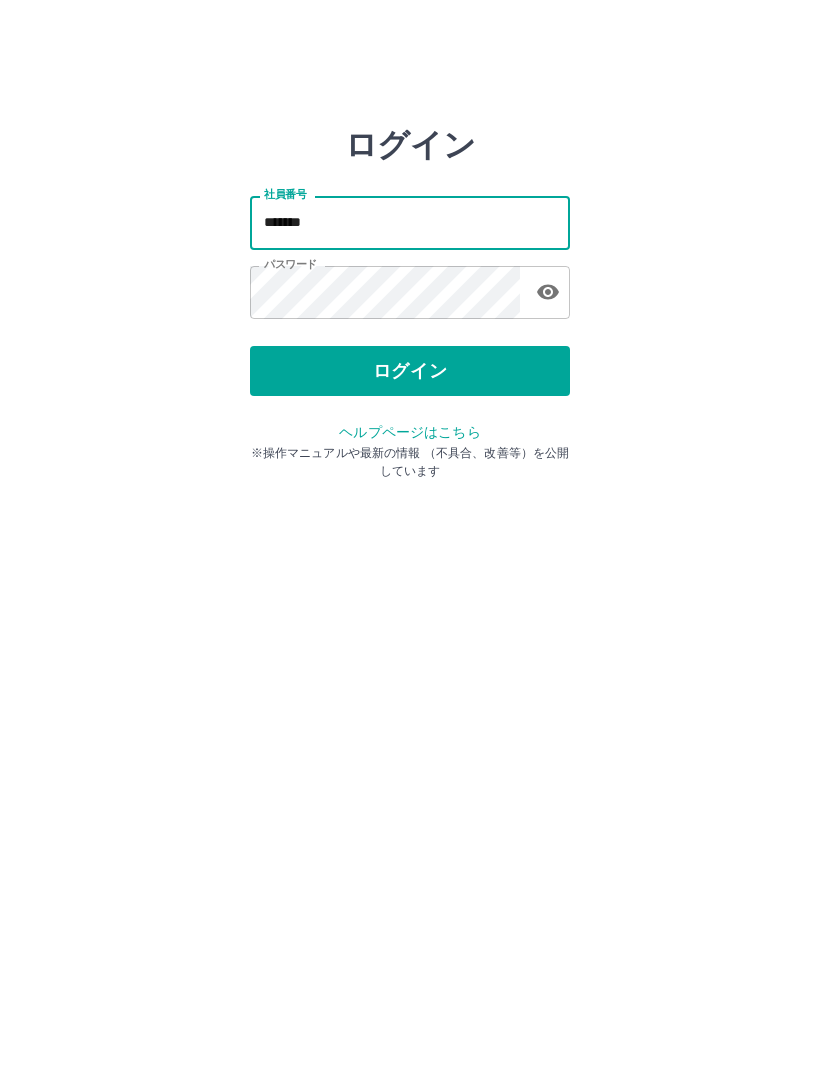 click on "ログイン" at bounding box center [410, 371] 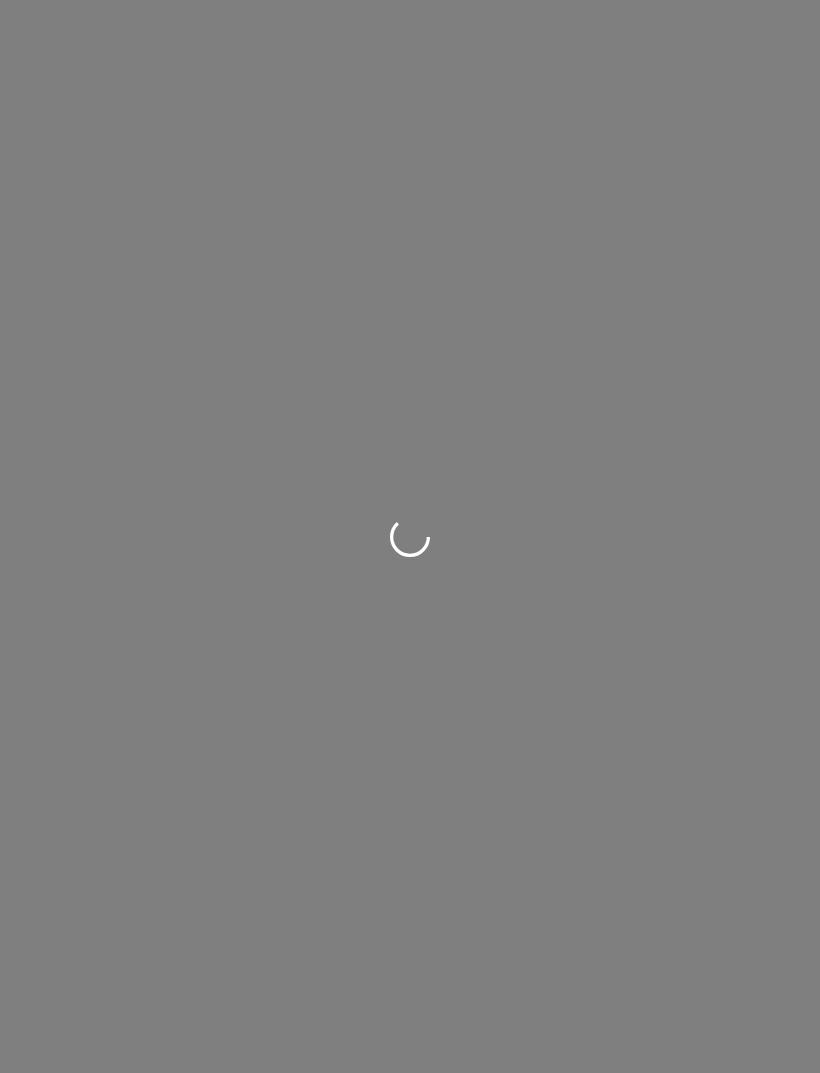 scroll, scrollTop: 0, scrollLeft: 0, axis: both 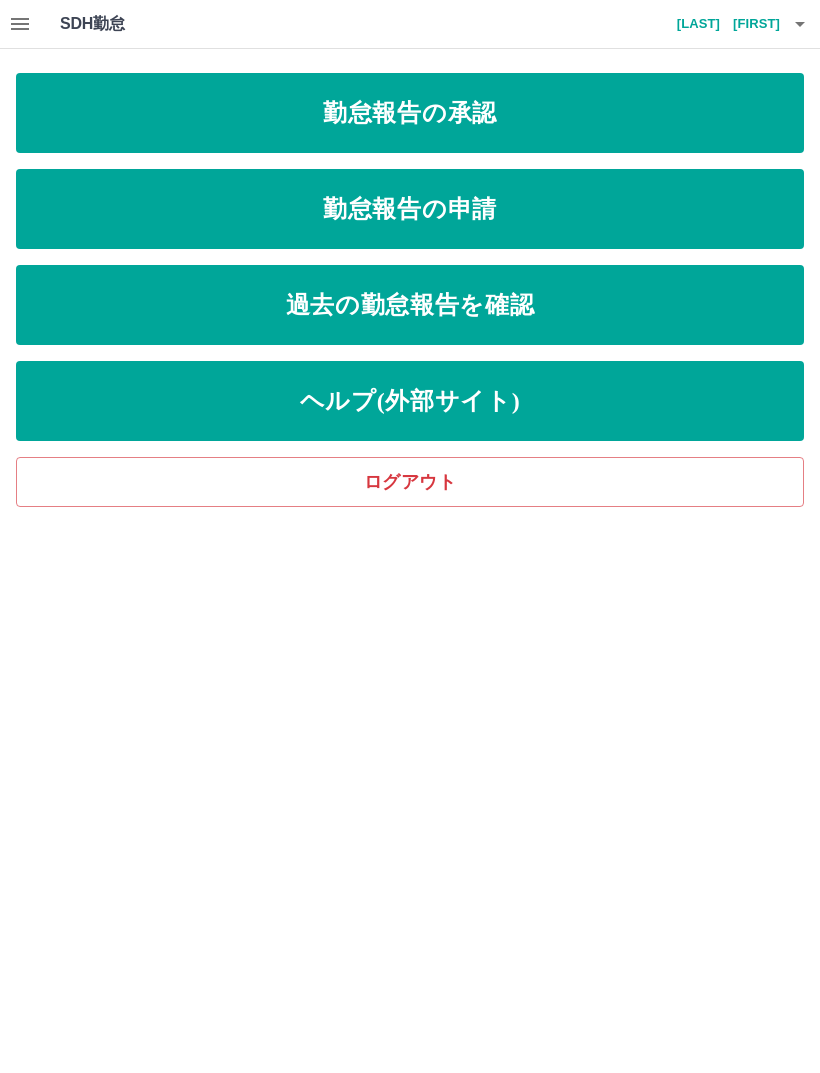 click on "勤怠報告の承認" at bounding box center [410, 113] 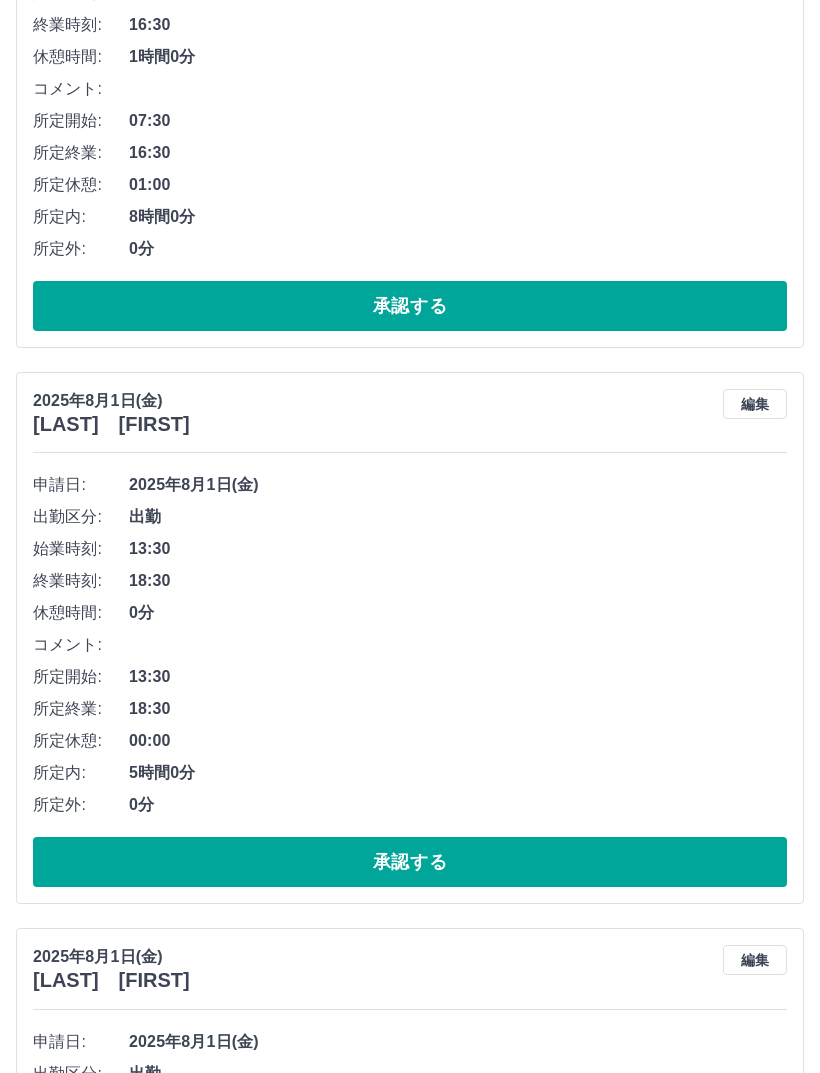 scroll, scrollTop: 425, scrollLeft: 0, axis: vertical 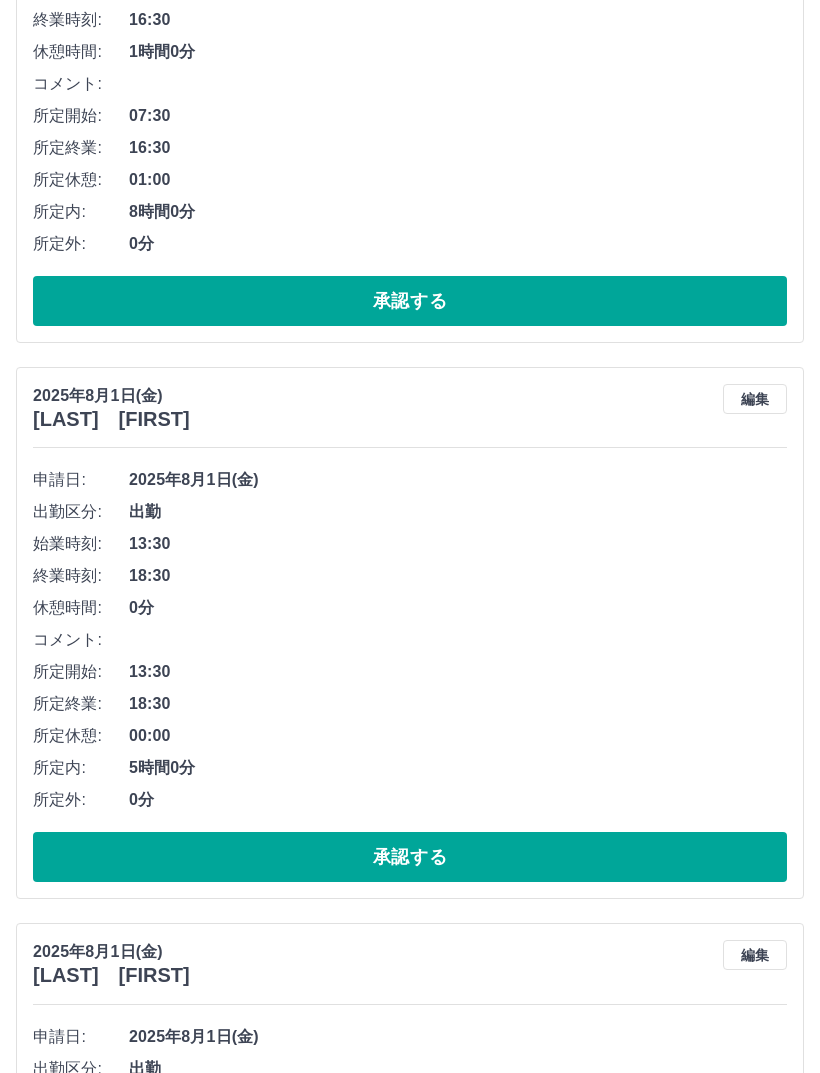 click on "承認する" at bounding box center (410, 857) 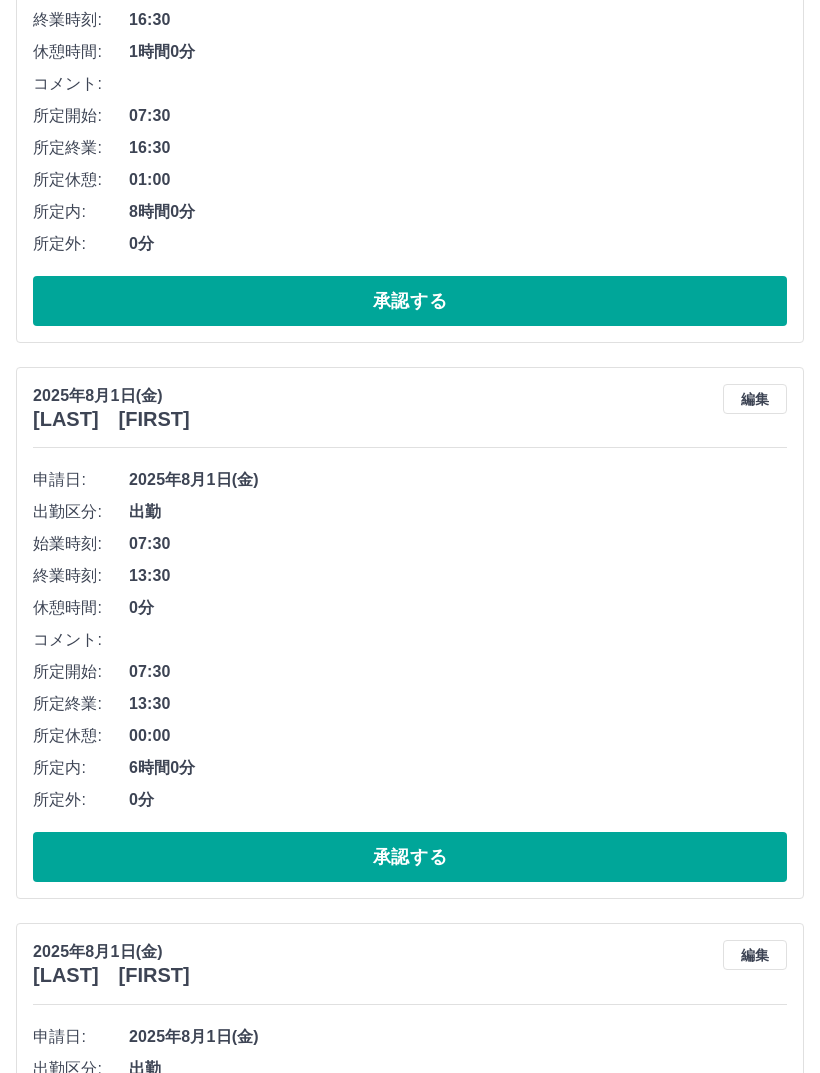 click on "承認する" at bounding box center [410, 857] 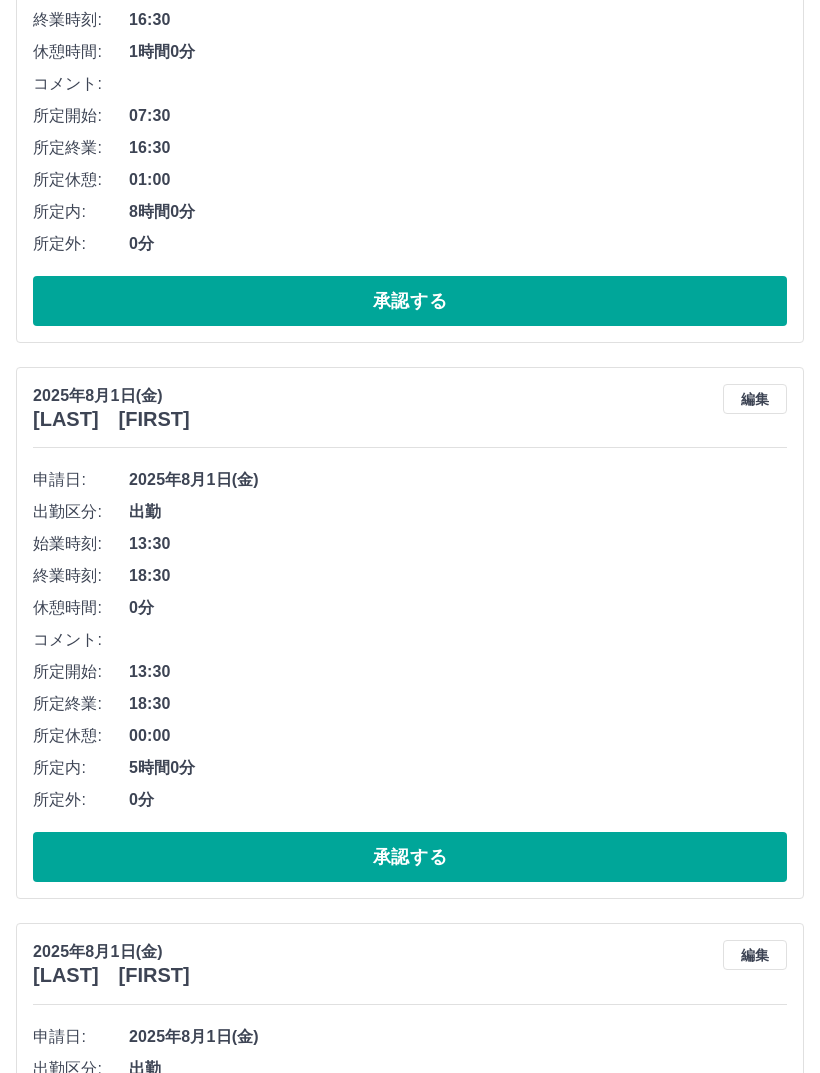 click on "承認する" at bounding box center [410, 857] 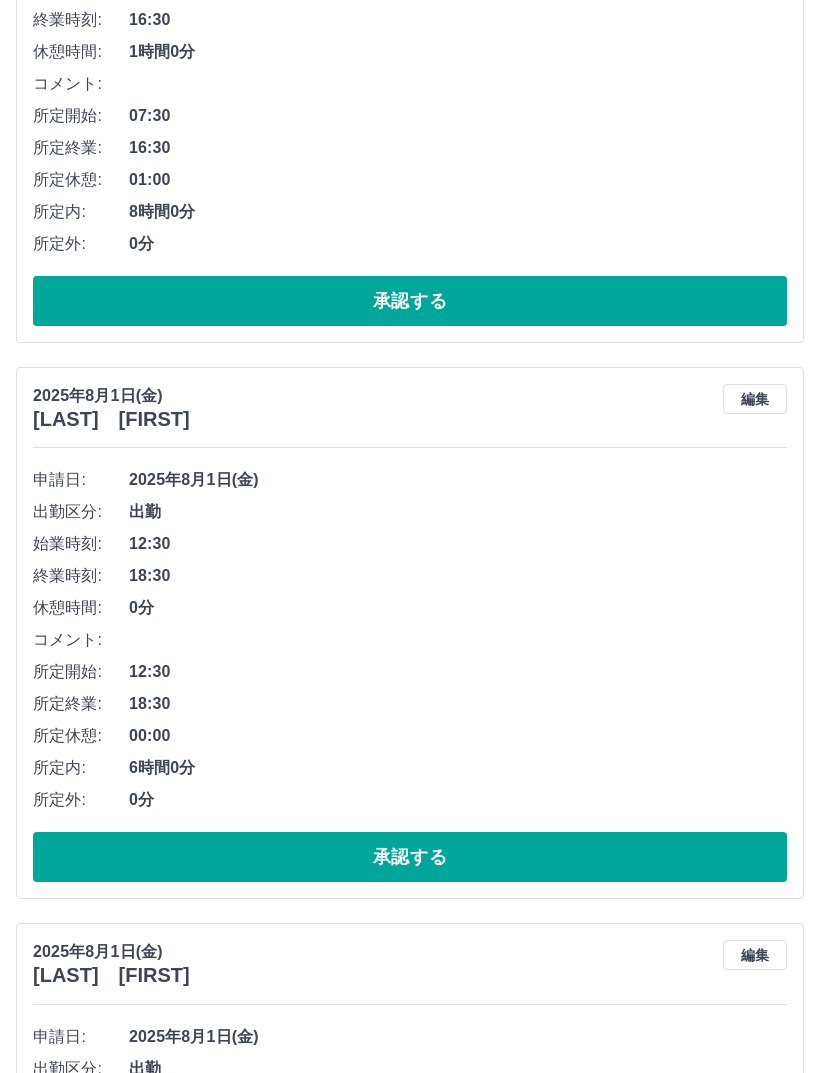 click on "承認する" at bounding box center (410, 857) 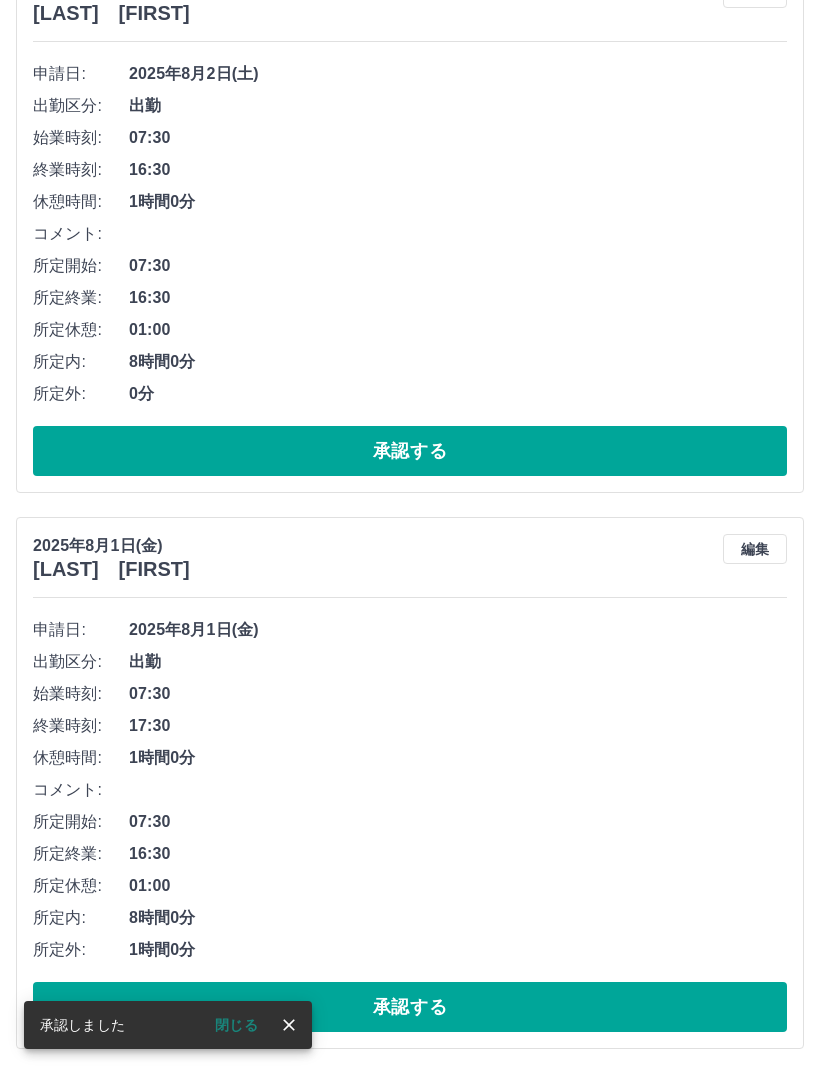 scroll, scrollTop: 208, scrollLeft: 0, axis: vertical 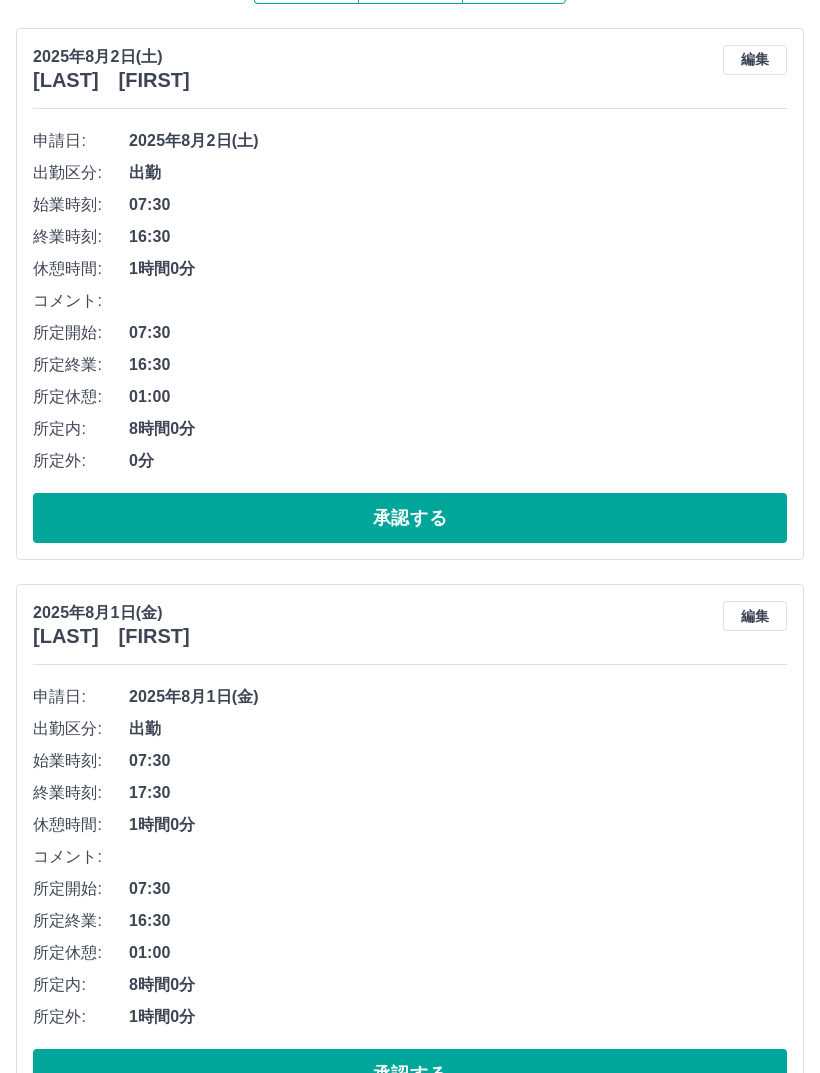 click on "承認する" at bounding box center [410, 1074] 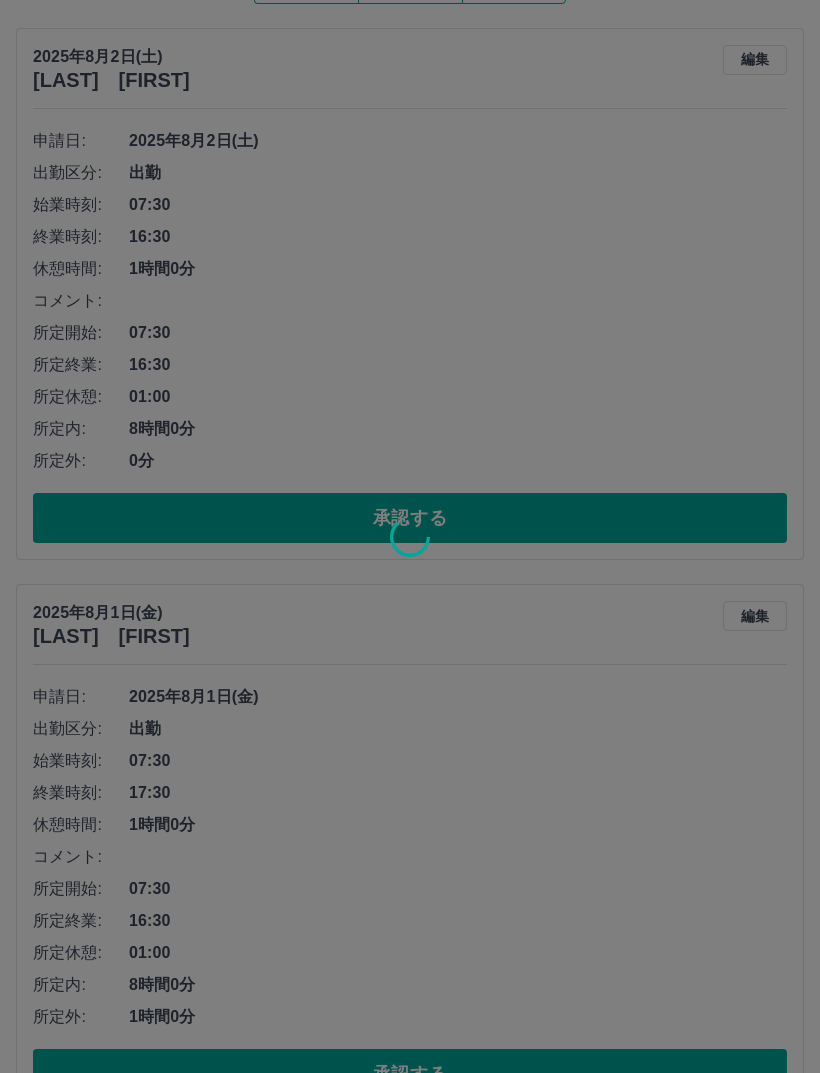 scroll, scrollTop: 0, scrollLeft: 0, axis: both 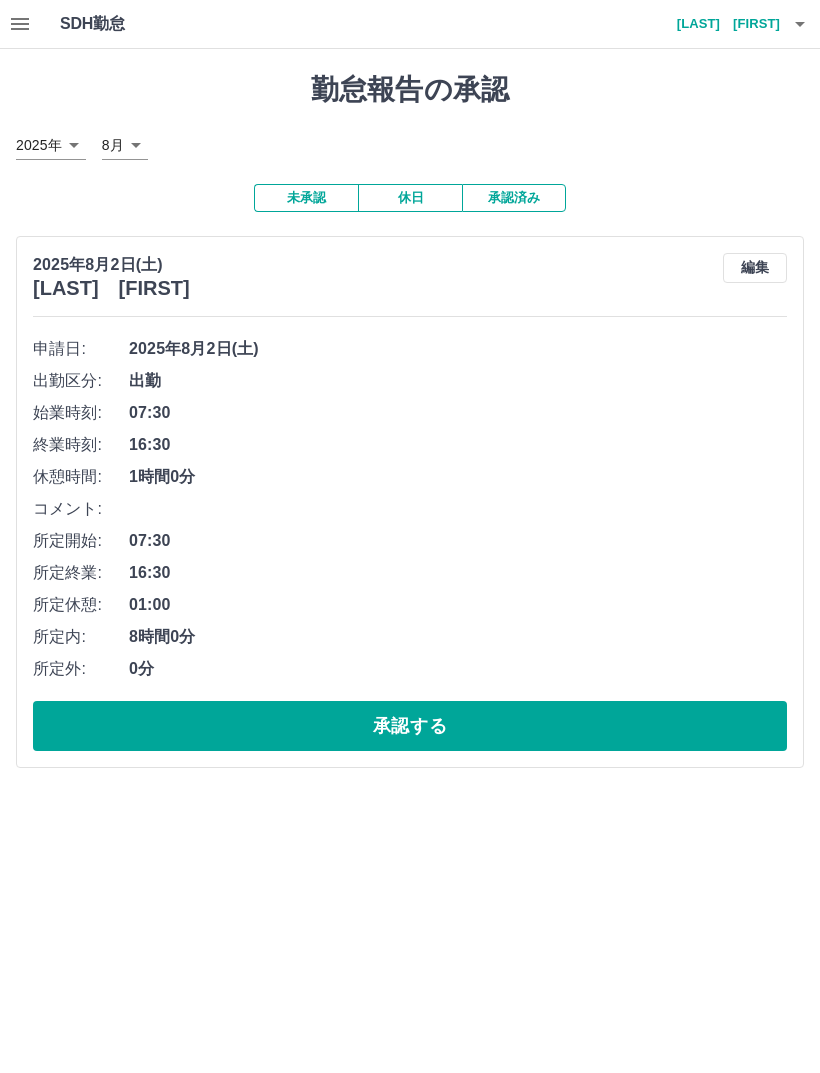 click 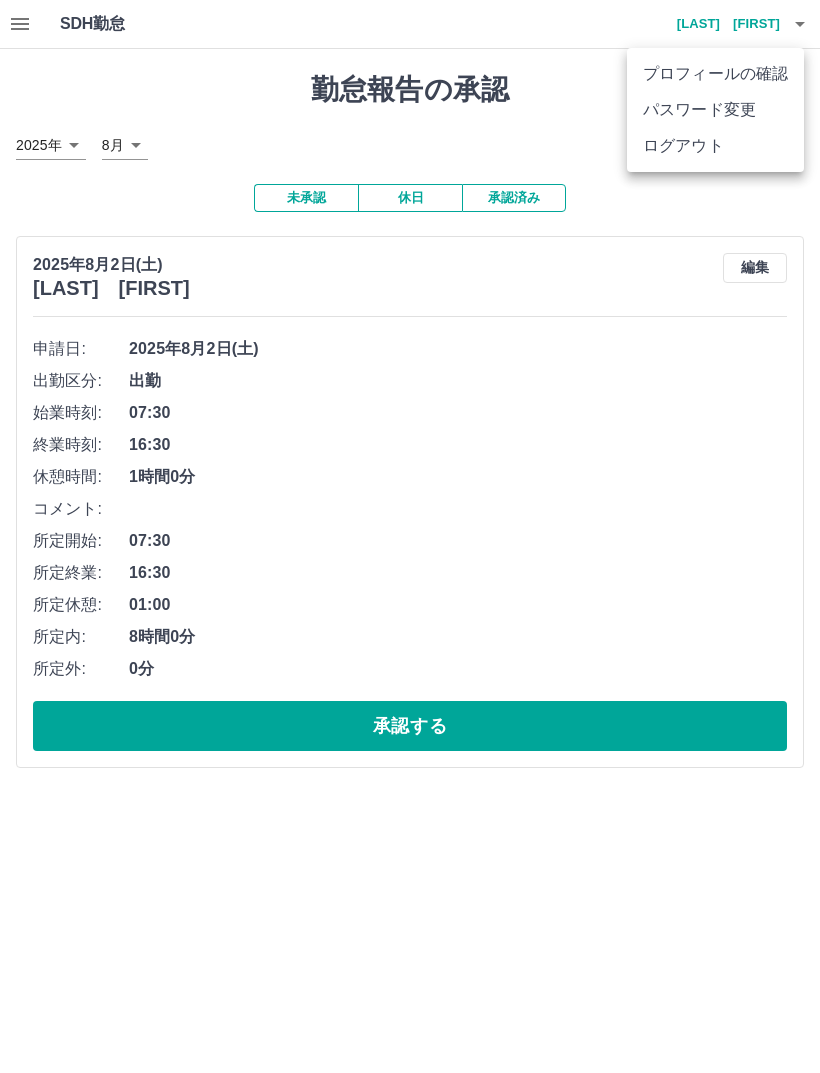 click on "ログアウト" at bounding box center (715, 146) 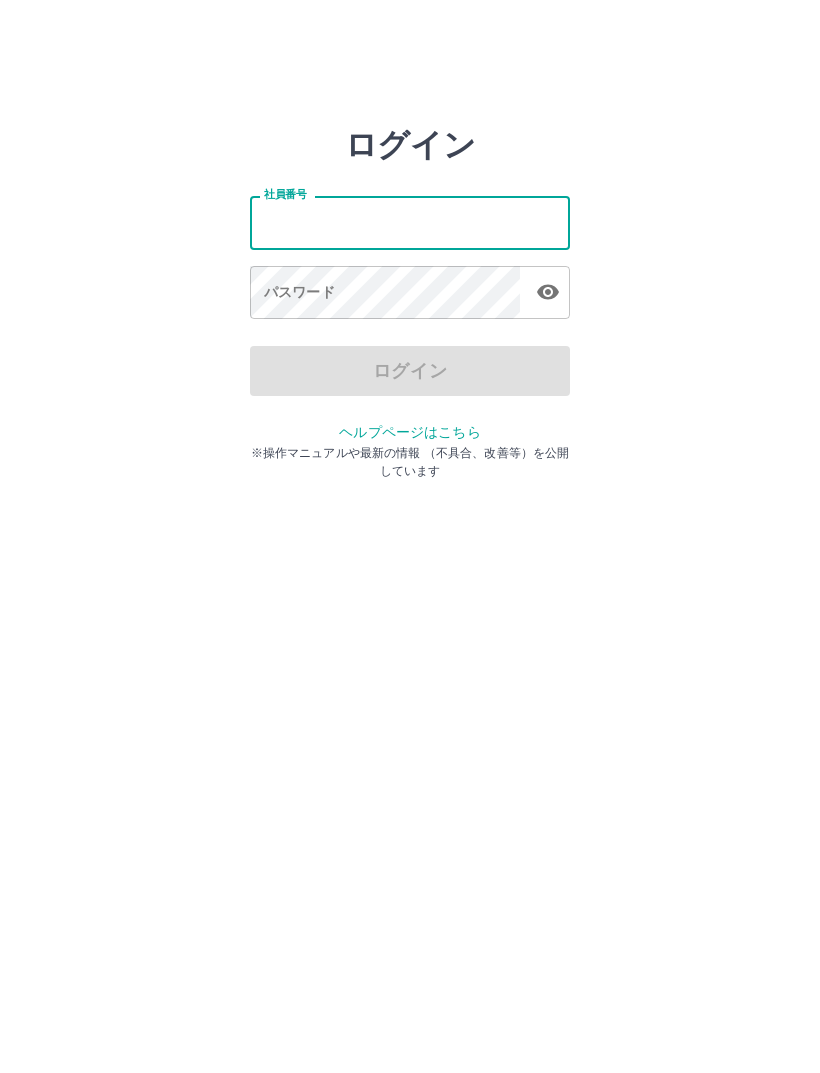 scroll, scrollTop: 0, scrollLeft: 0, axis: both 